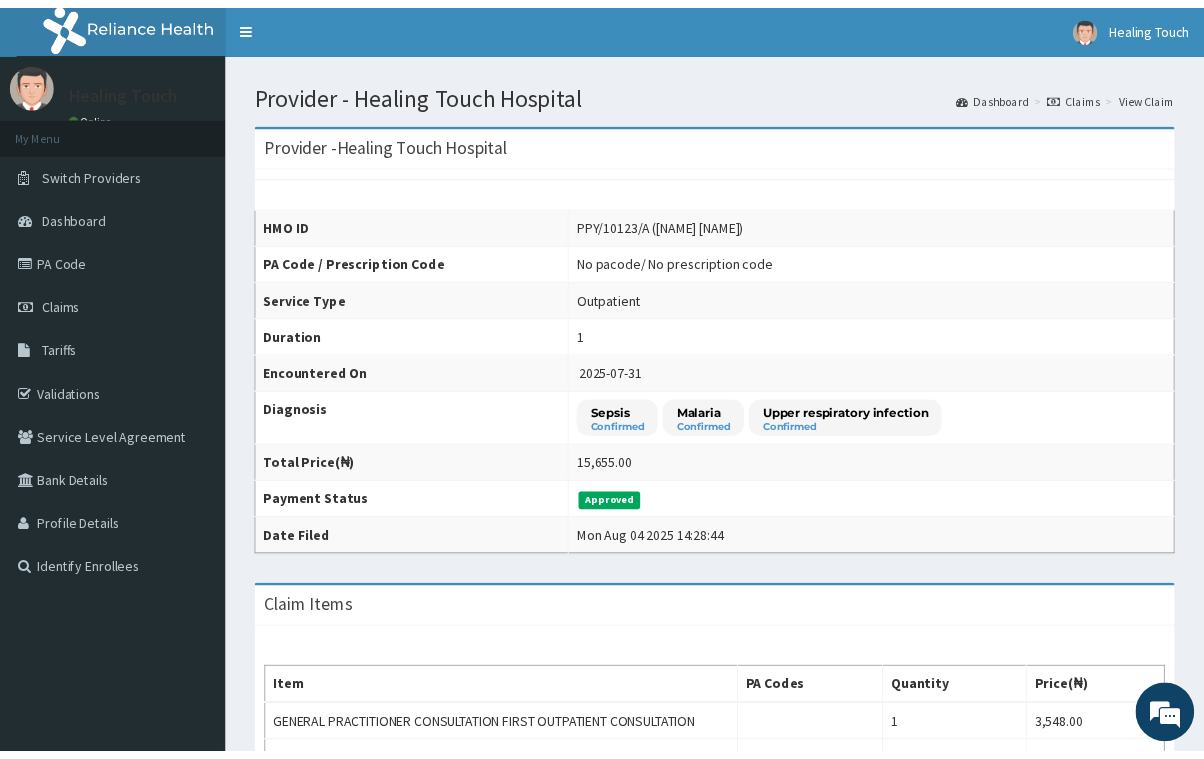 scroll, scrollTop: 0, scrollLeft: 0, axis: both 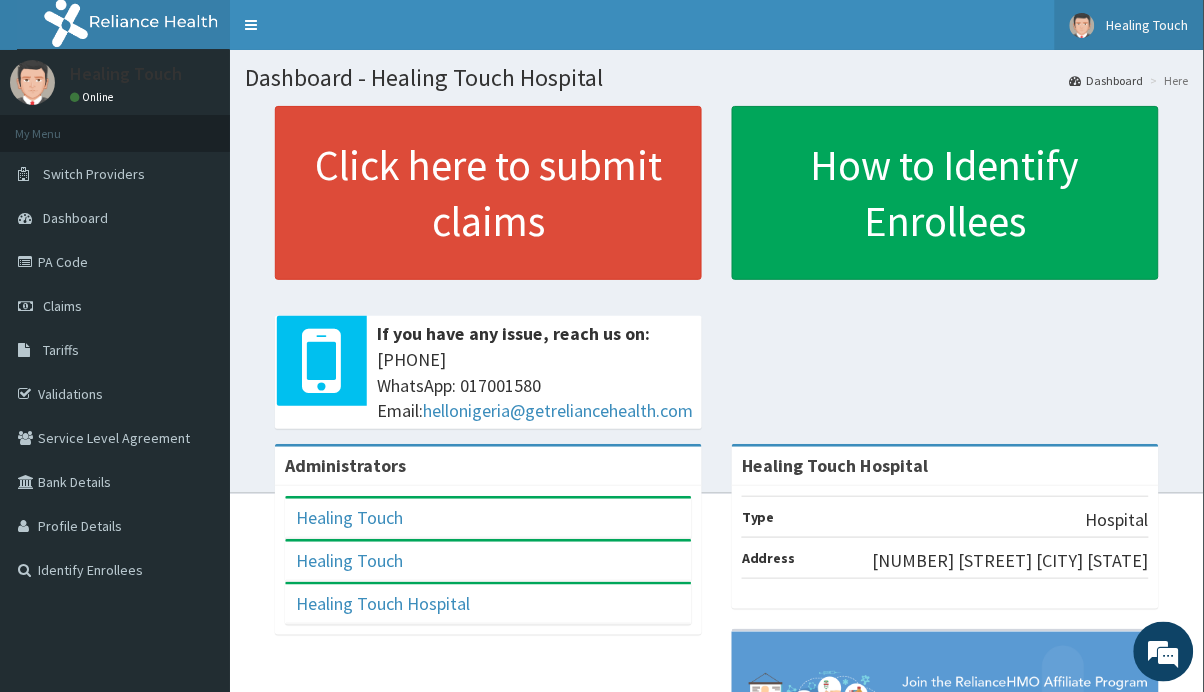 click at bounding box center (1082, 25) 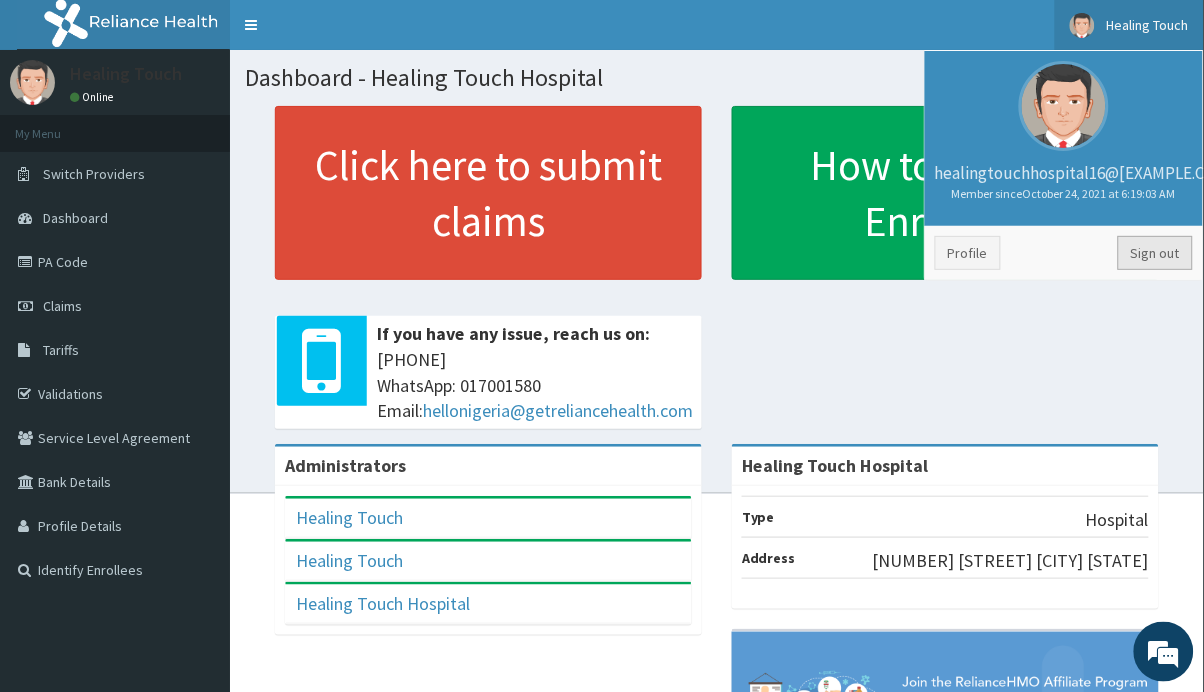 click on "Sign out" at bounding box center [1155, 253] 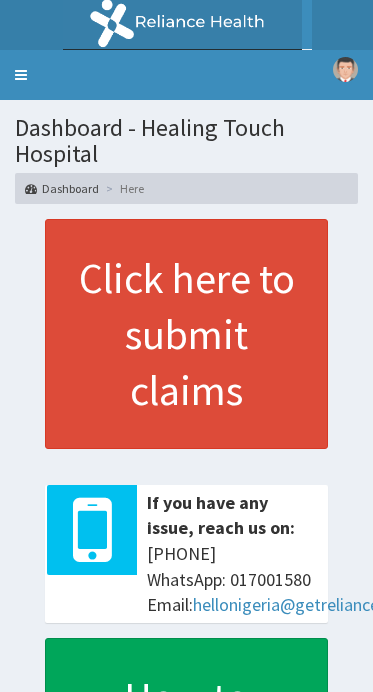 scroll, scrollTop: 0, scrollLeft: 0, axis: both 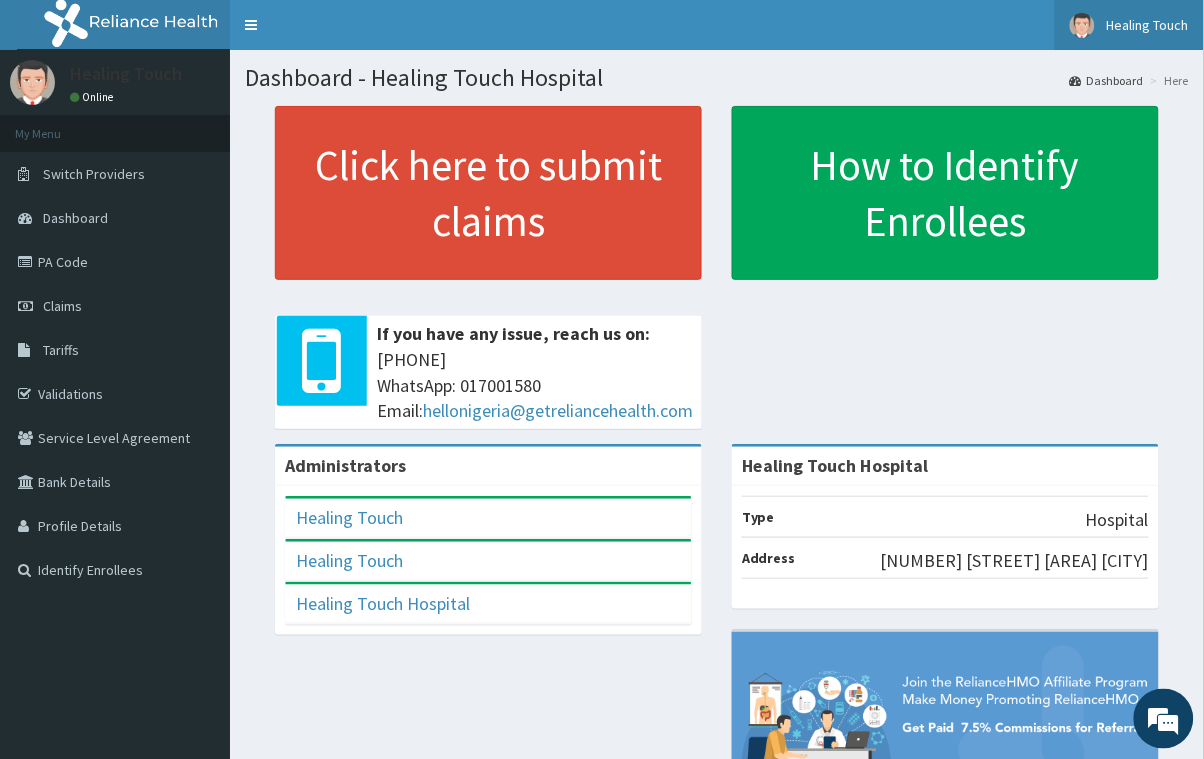 click on "Healing Touch" at bounding box center [1148, 25] 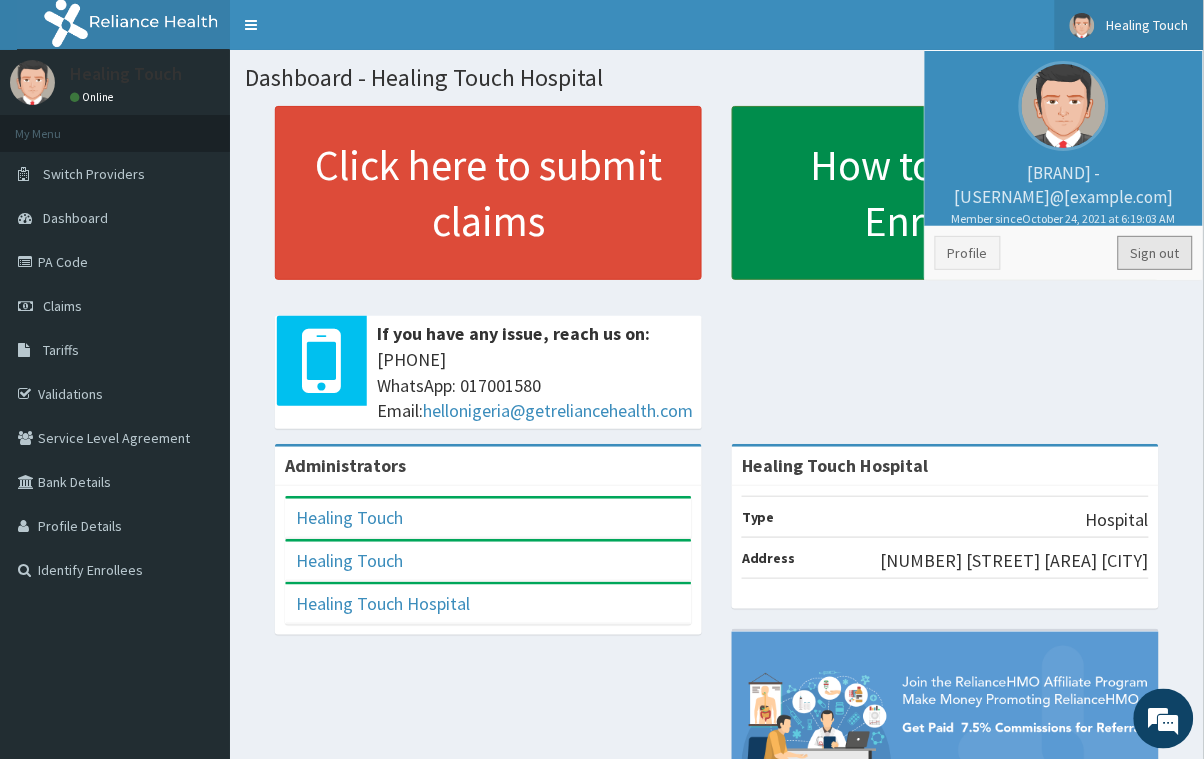 click on "Sign out" at bounding box center [1155, 253] 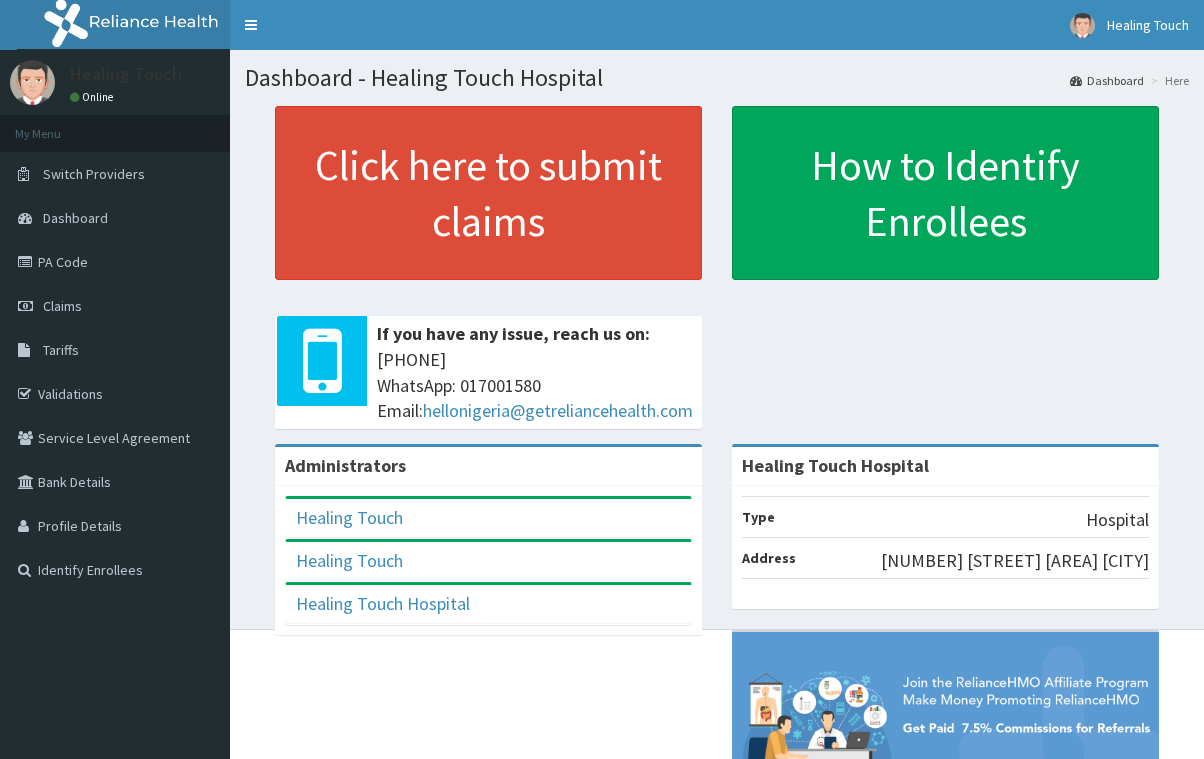 scroll, scrollTop: 0, scrollLeft: 0, axis: both 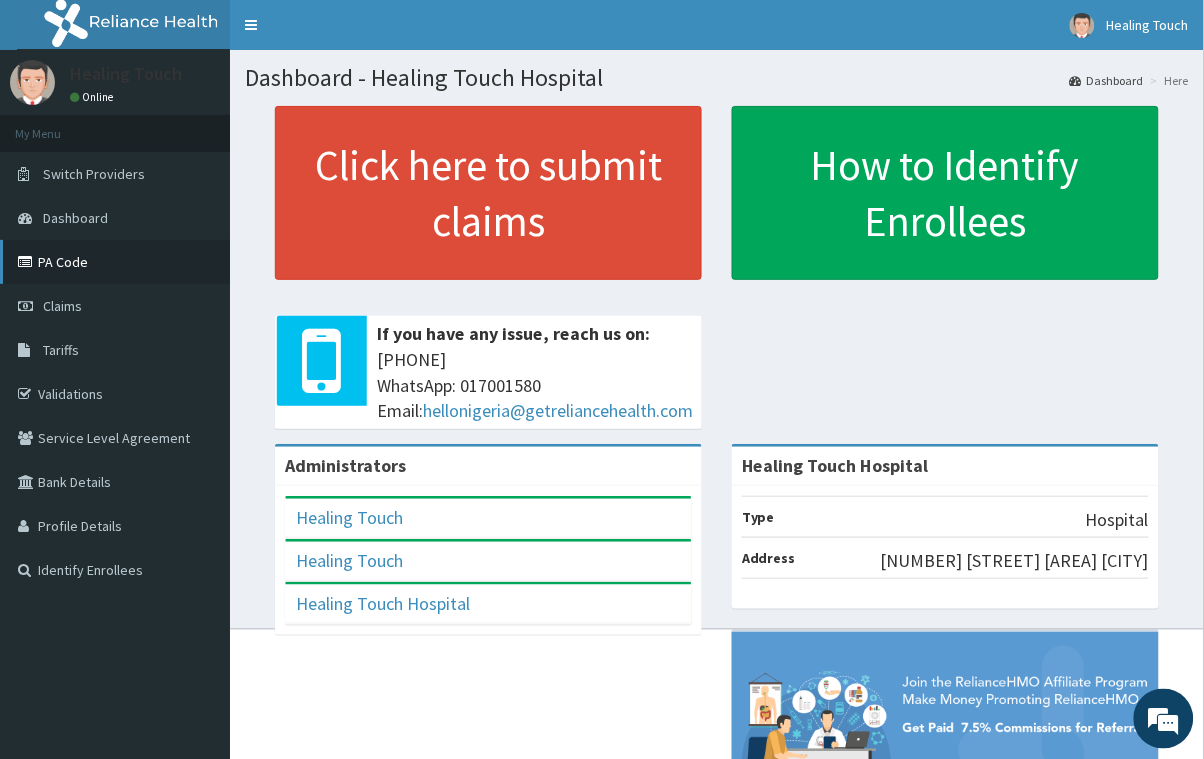 click on "PA Code" at bounding box center [115, 262] 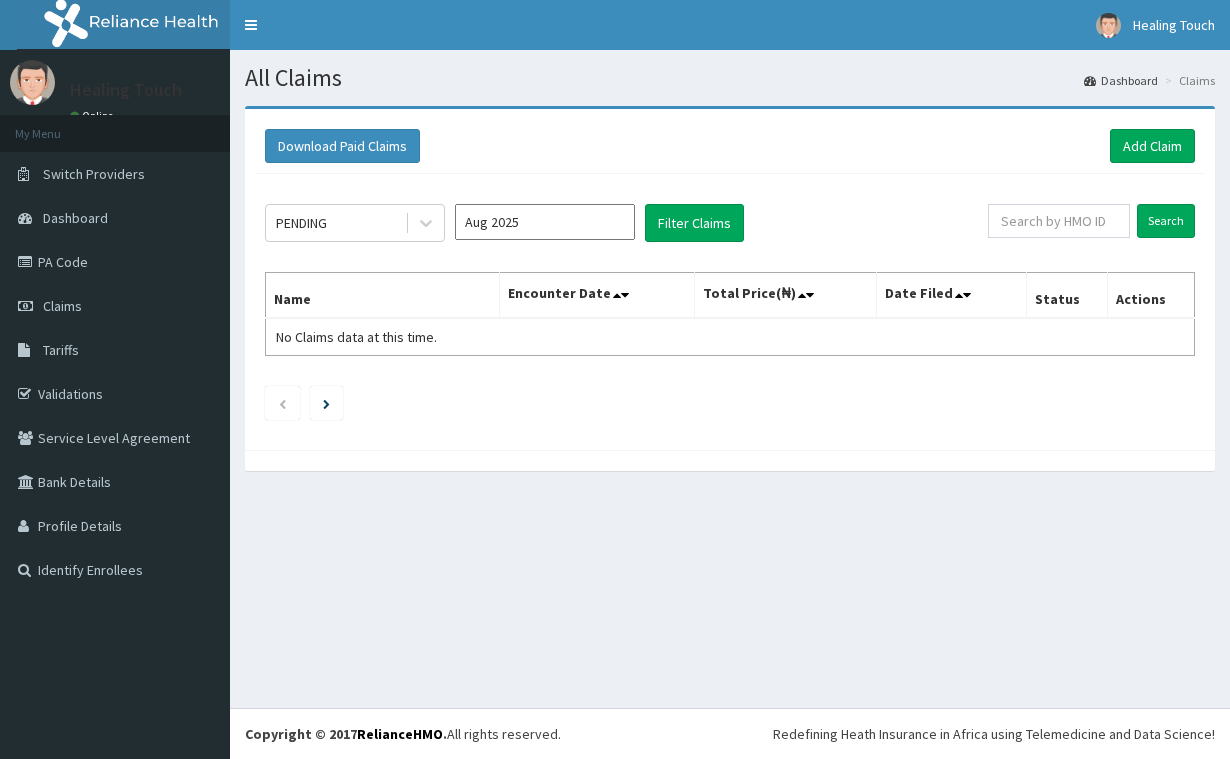 scroll, scrollTop: 0, scrollLeft: 0, axis: both 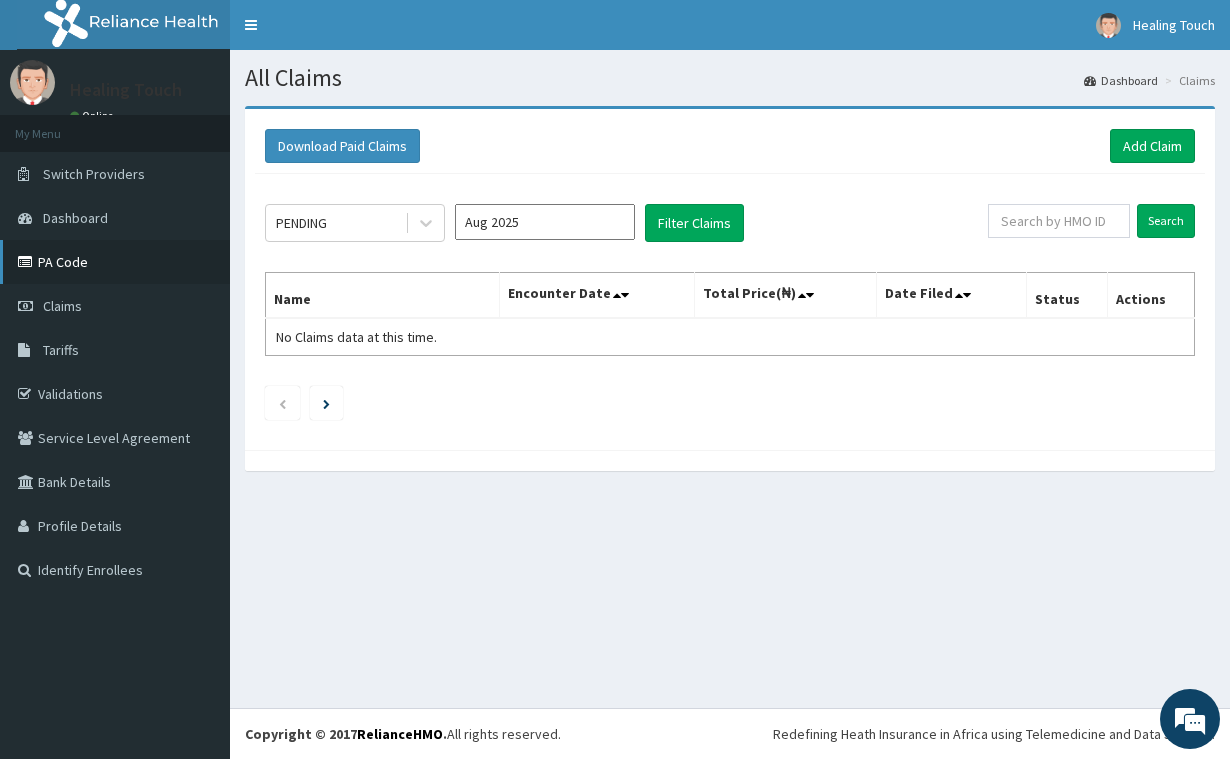 click on "PA Code" at bounding box center [115, 262] 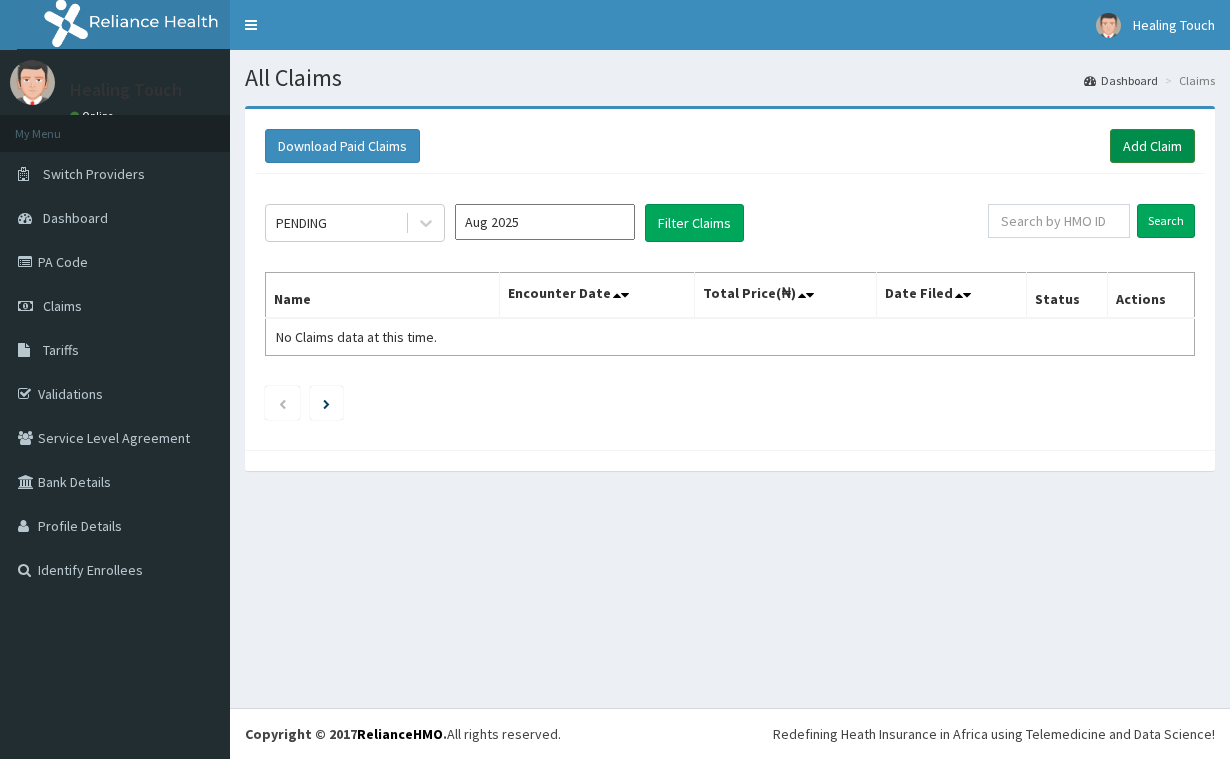 click on "Add Claim" at bounding box center [1152, 146] 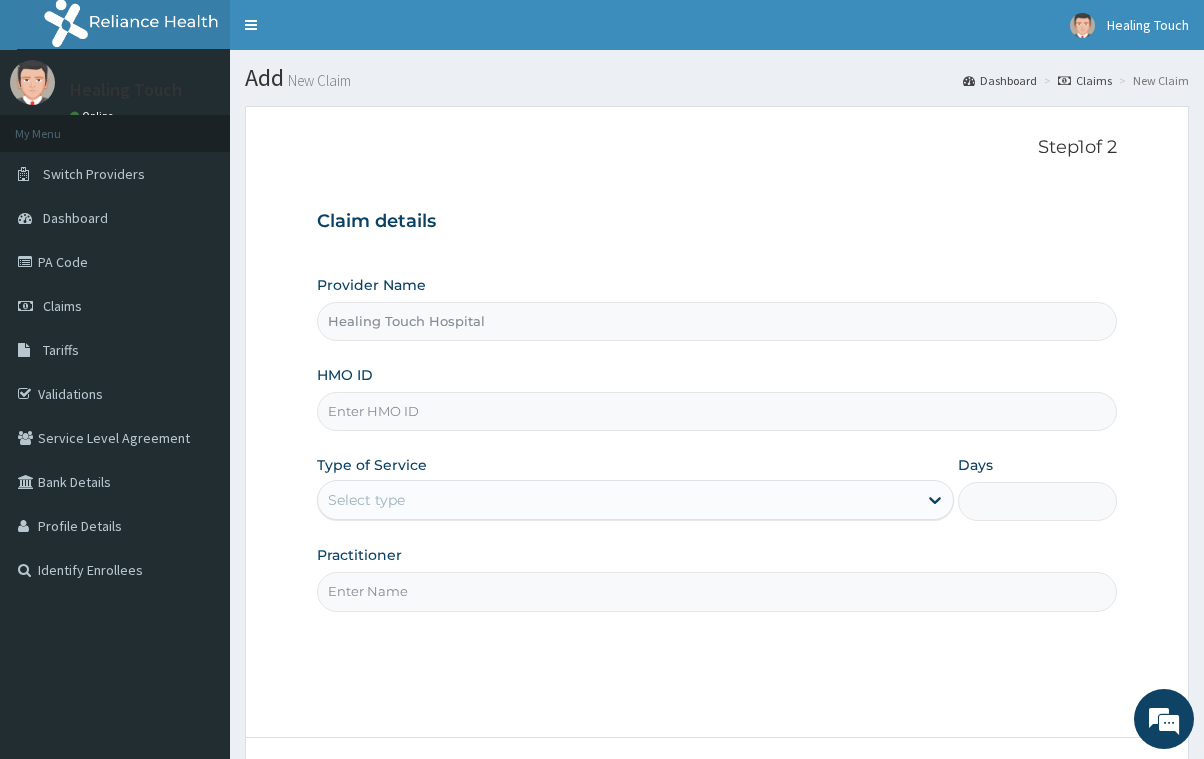 scroll, scrollTop: 0, scrollLeft: 0, axis: both 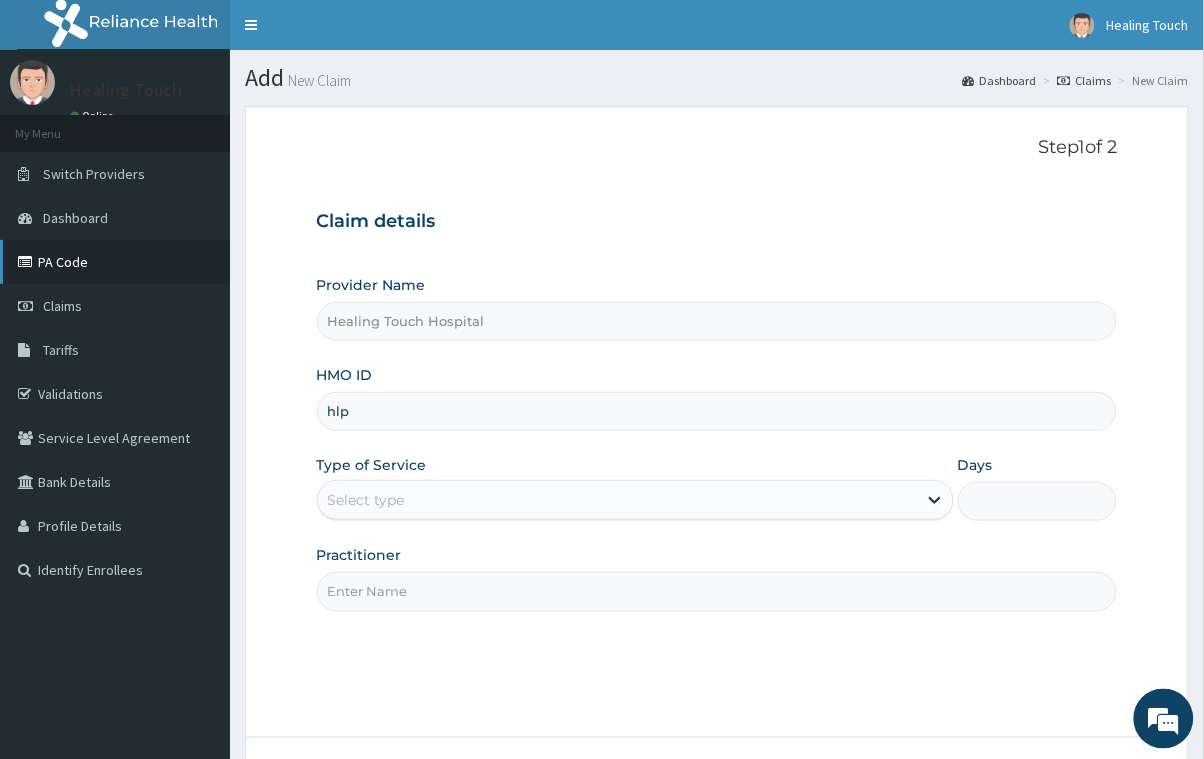 type on "hlp" 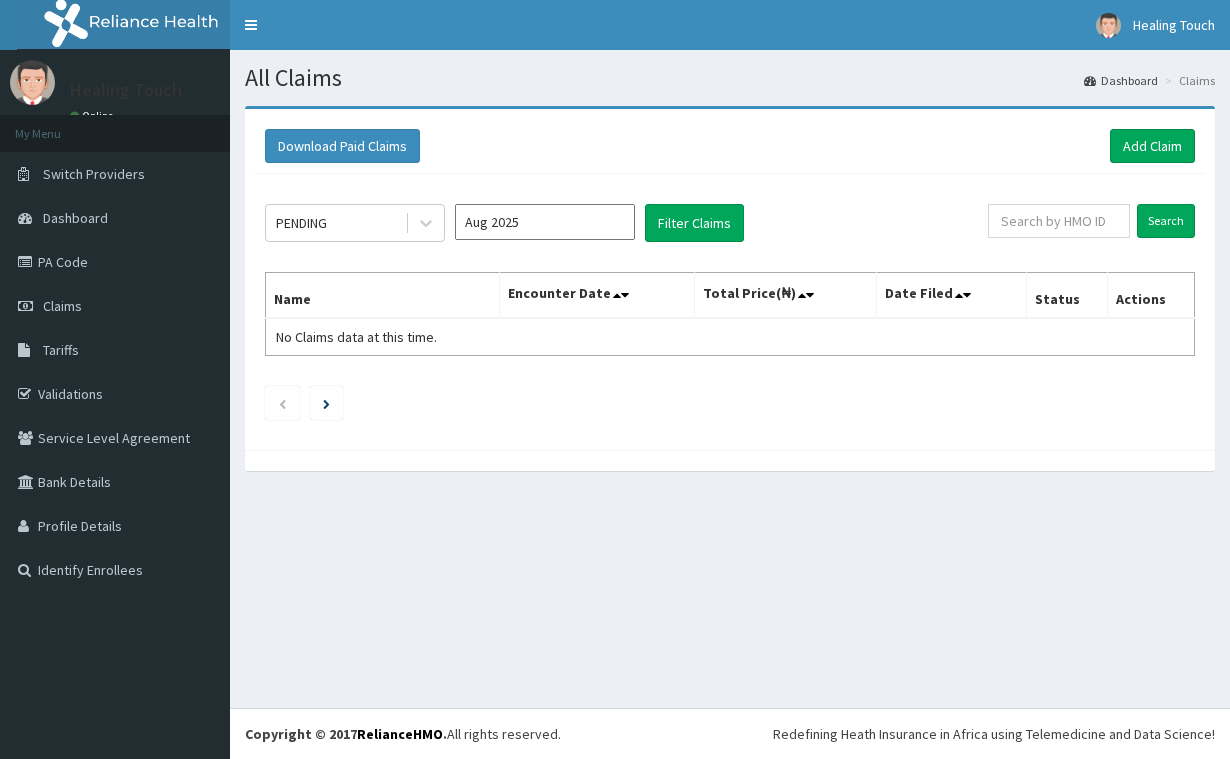scroll, scrollTop: 0, scrollLeft: 0, axis: both 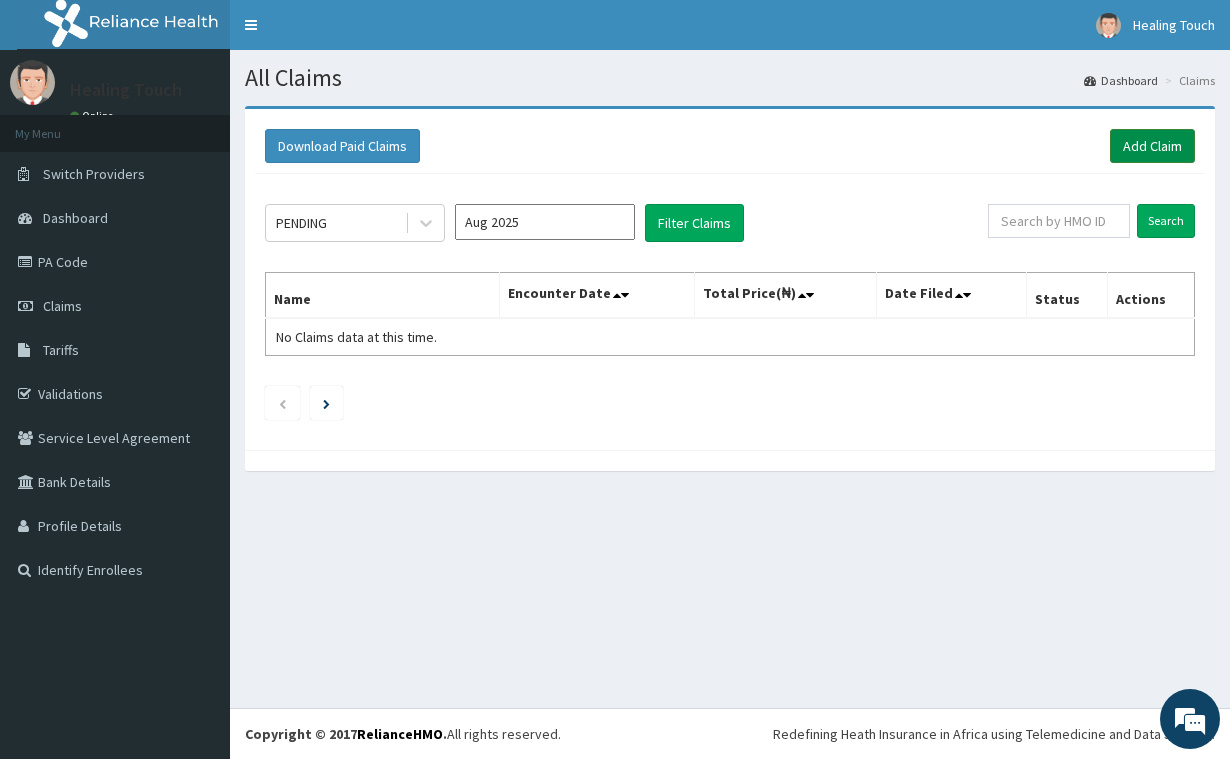 click on "Add Claim" at bounding box center (1152, 146) 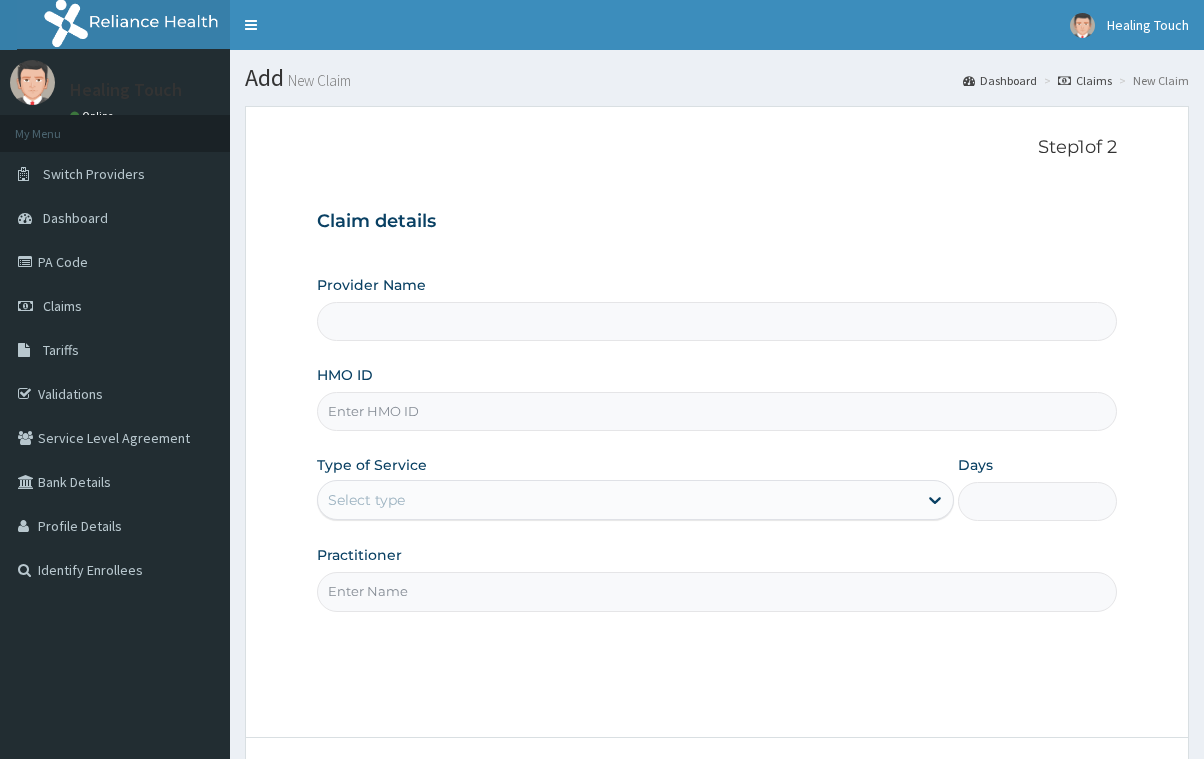 scroll, scrollTop: 0, scrollLeft: 0, axis: both 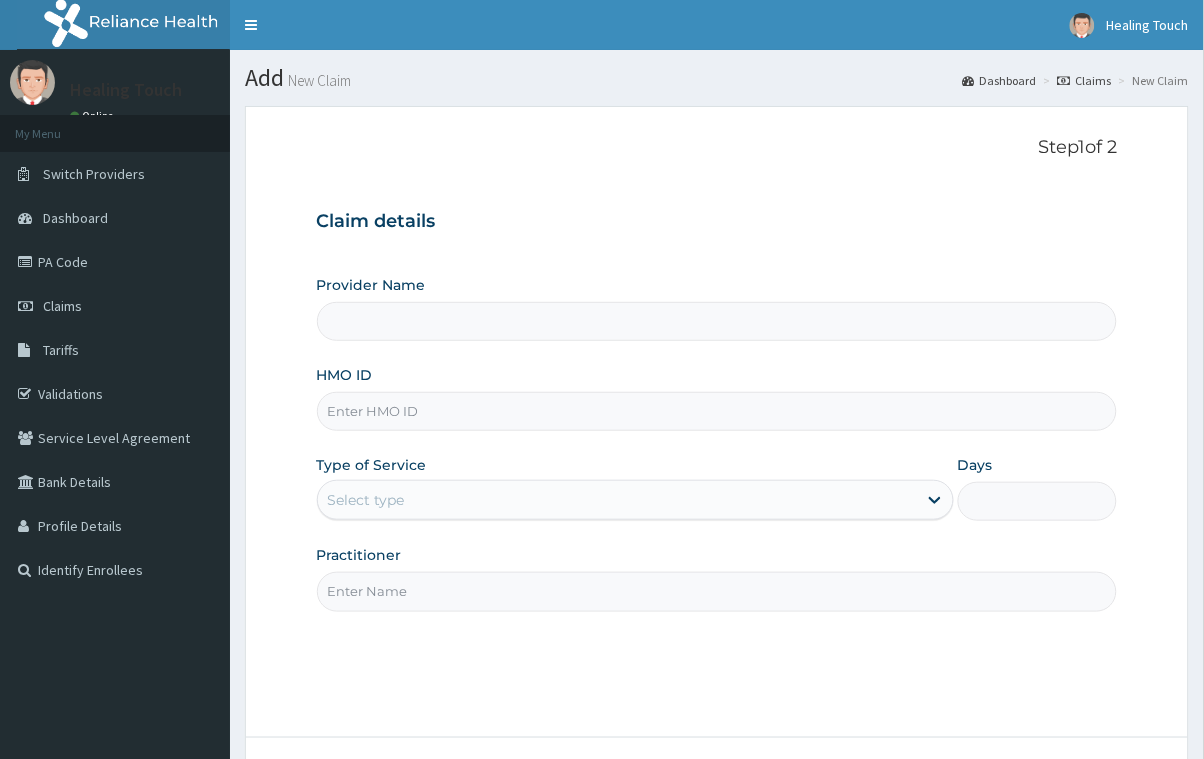 type on "Healing Touch Hospital" 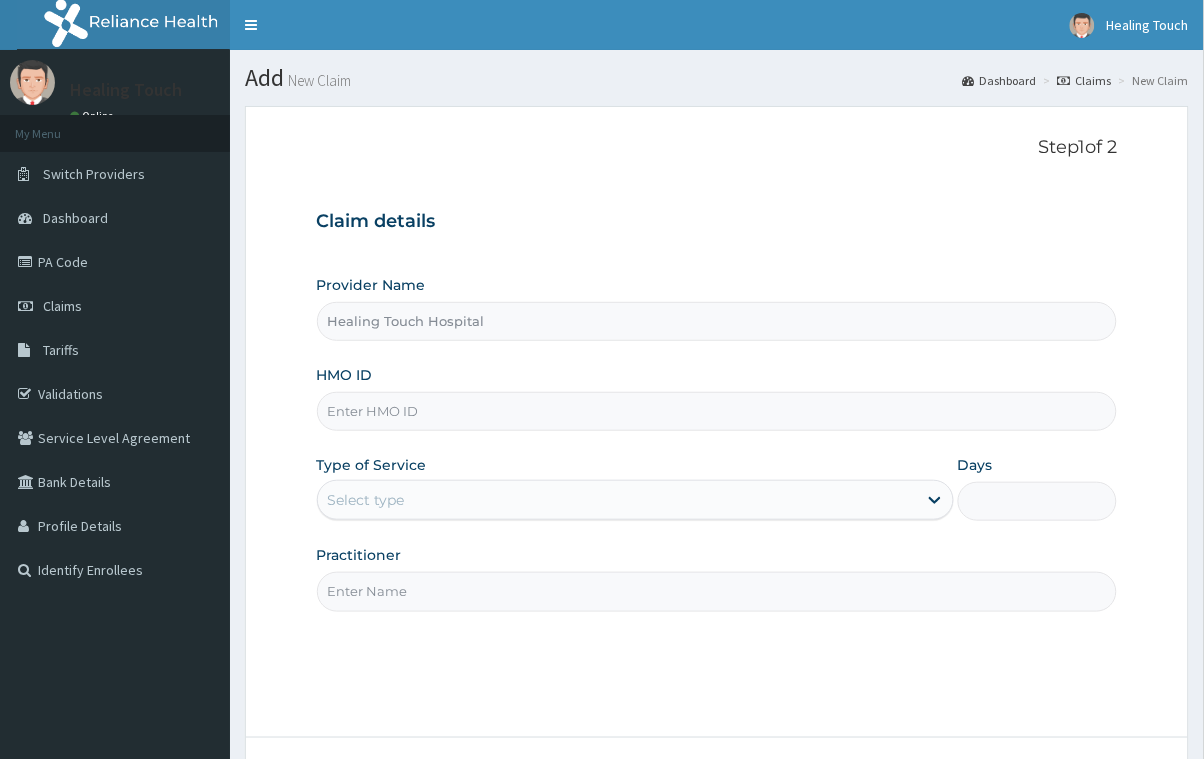 click on "HMO ID" at bounding box center (717, 411) 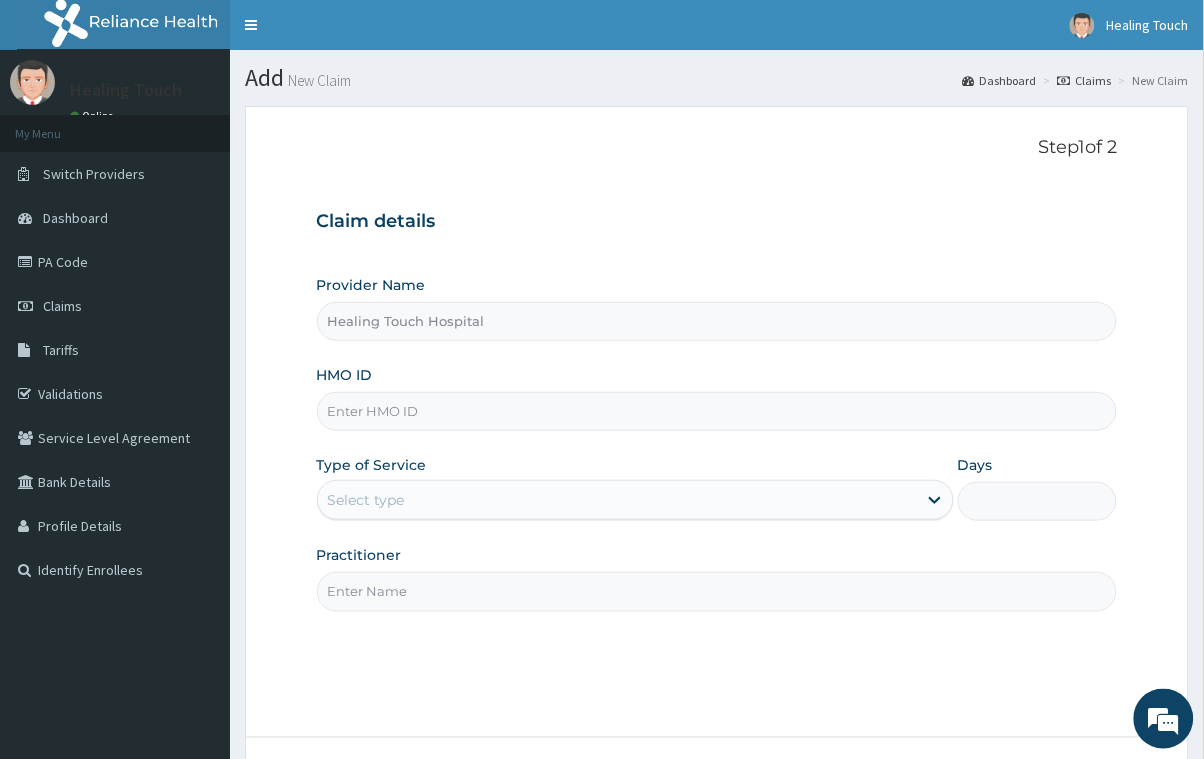 scroll, scrollTop: 0, scrollLeft: 0, axis: both 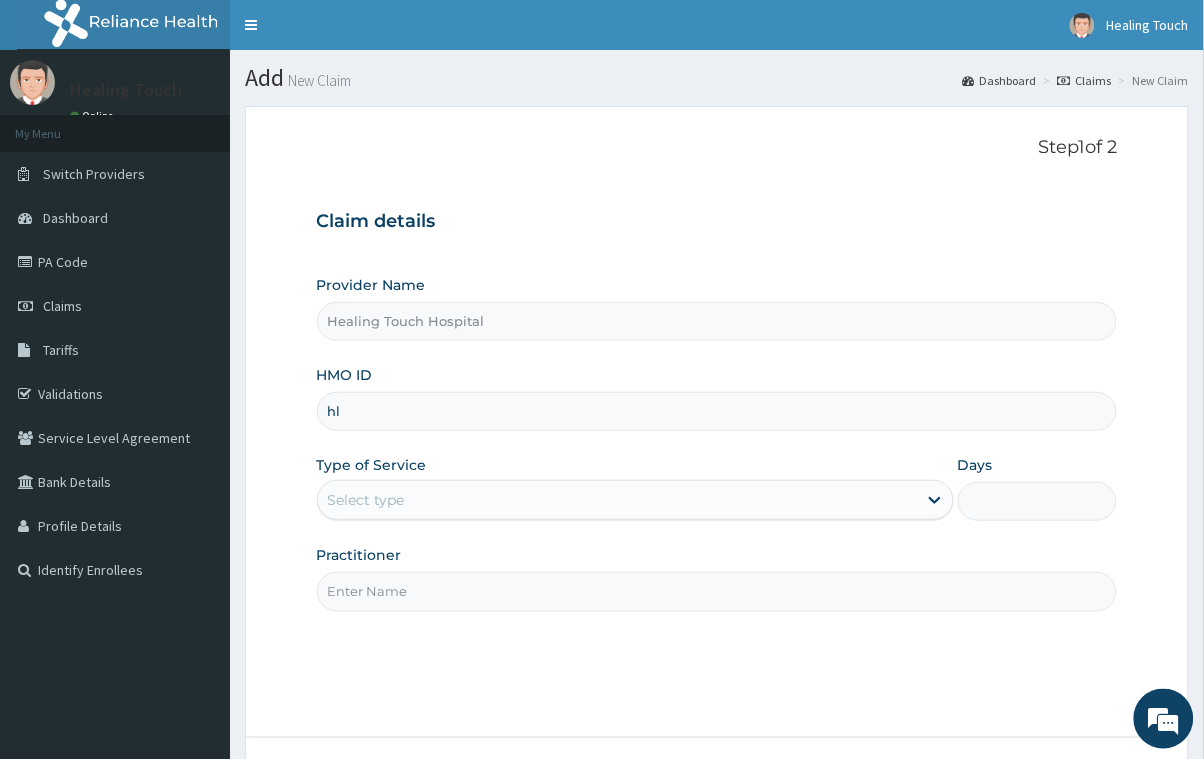 type on "h" 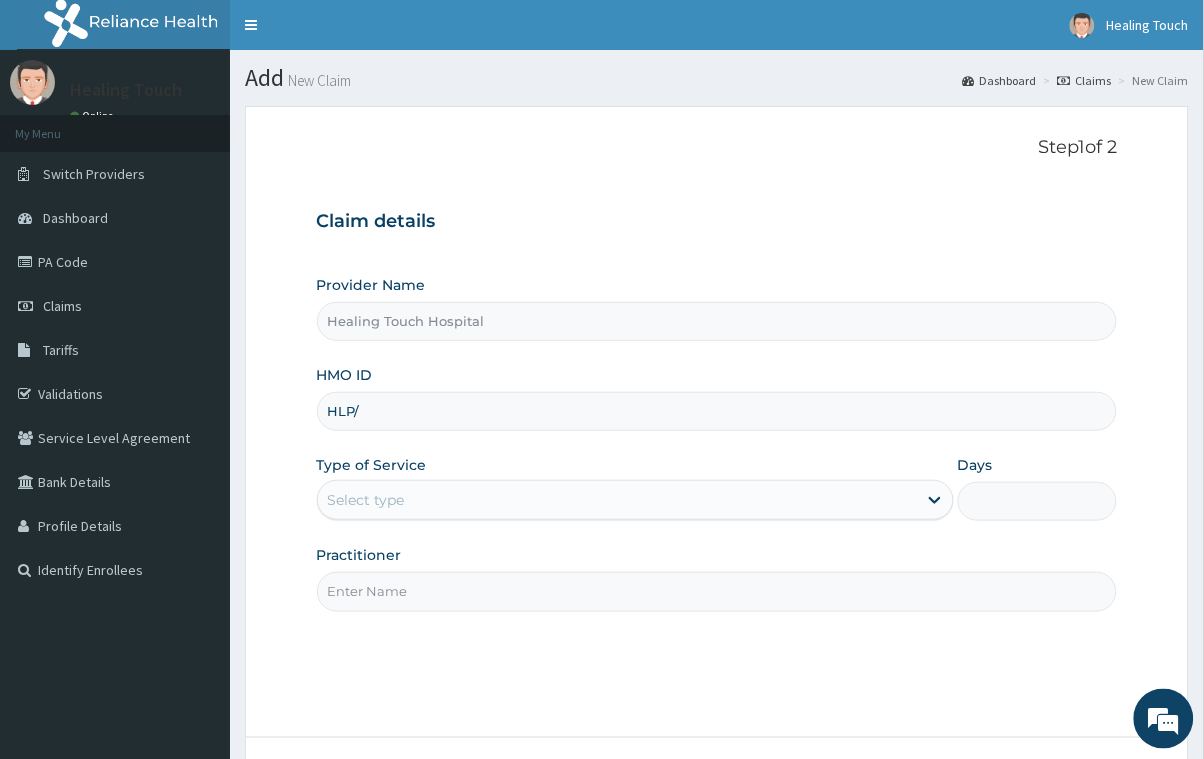 scroll, scrollTop: 0, scrollLeft: 0, axis: both 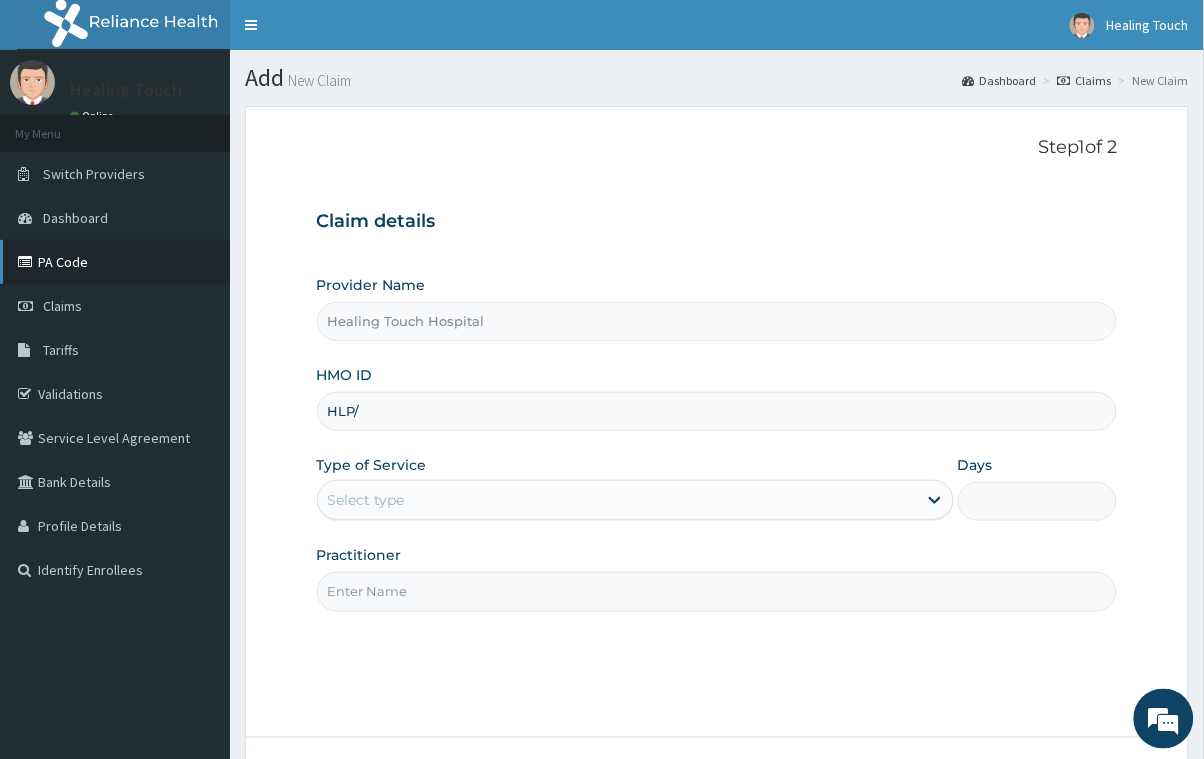 type on "HLP/" 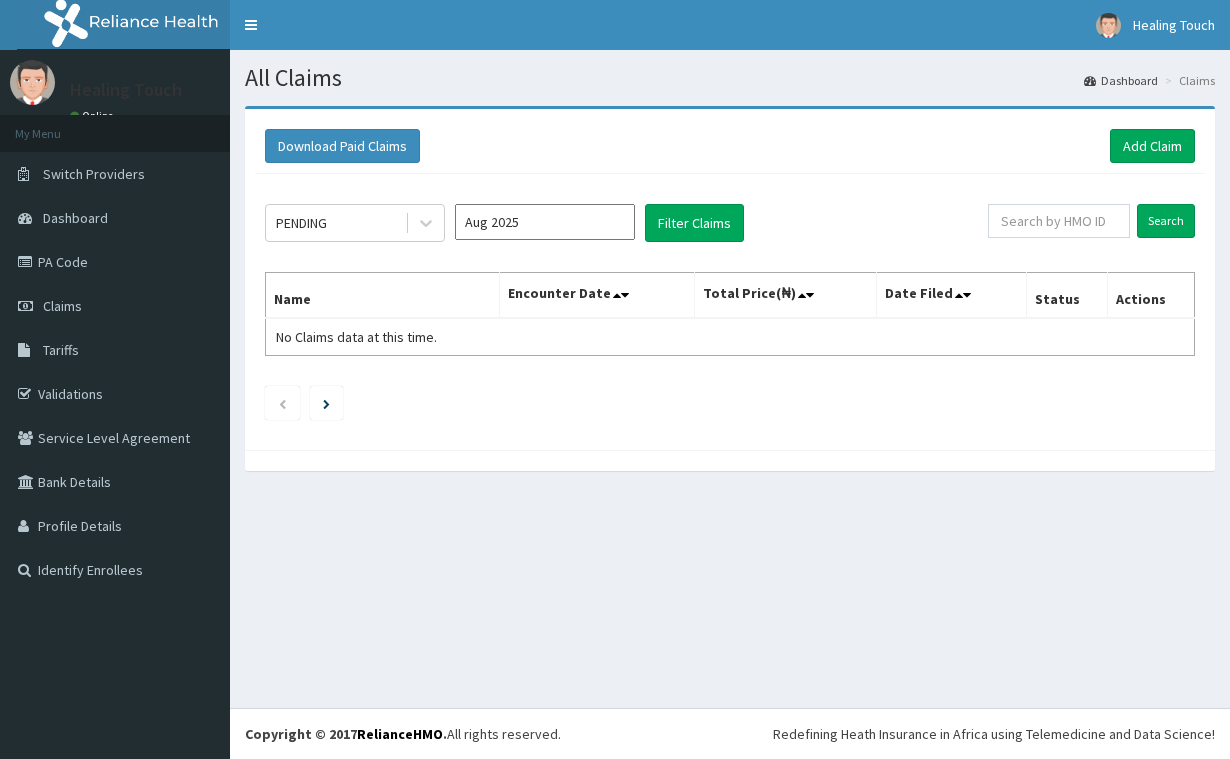 scroll, scrollTop: 0, scrollLeft: 0, axis: both 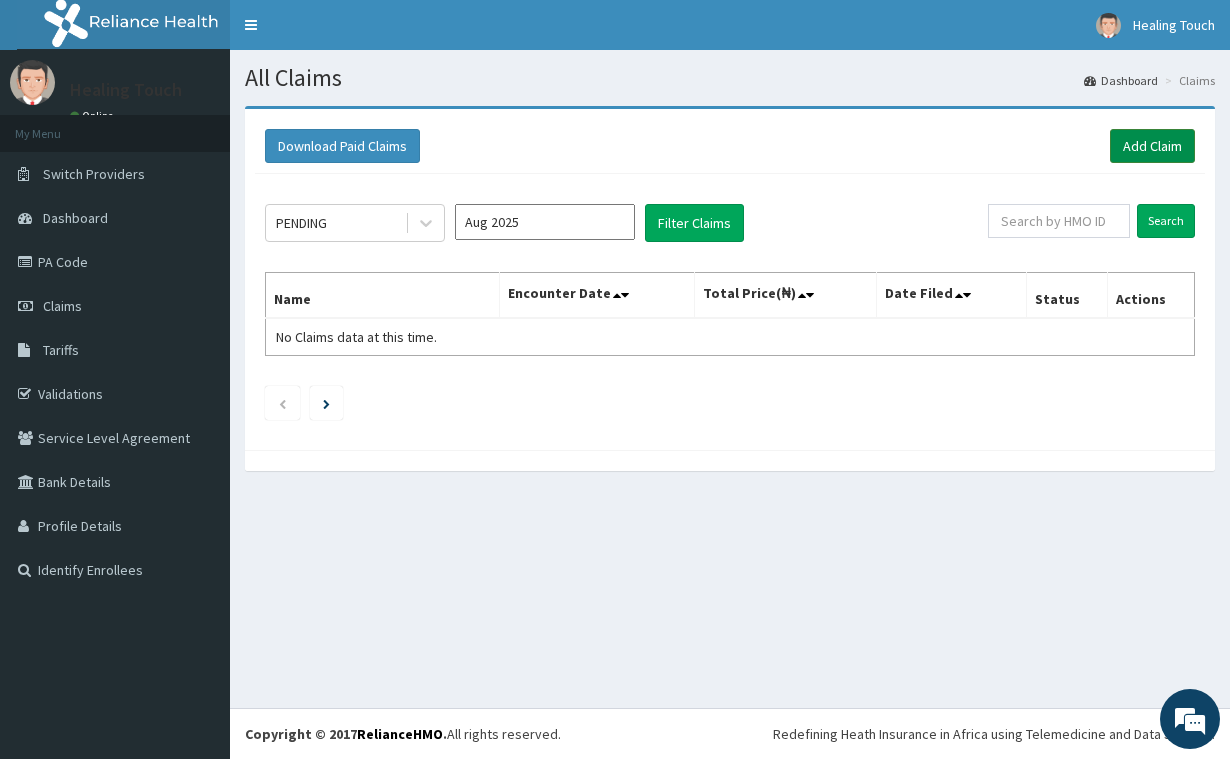 click on "Add Claim" at bounding box center (1152, 146) 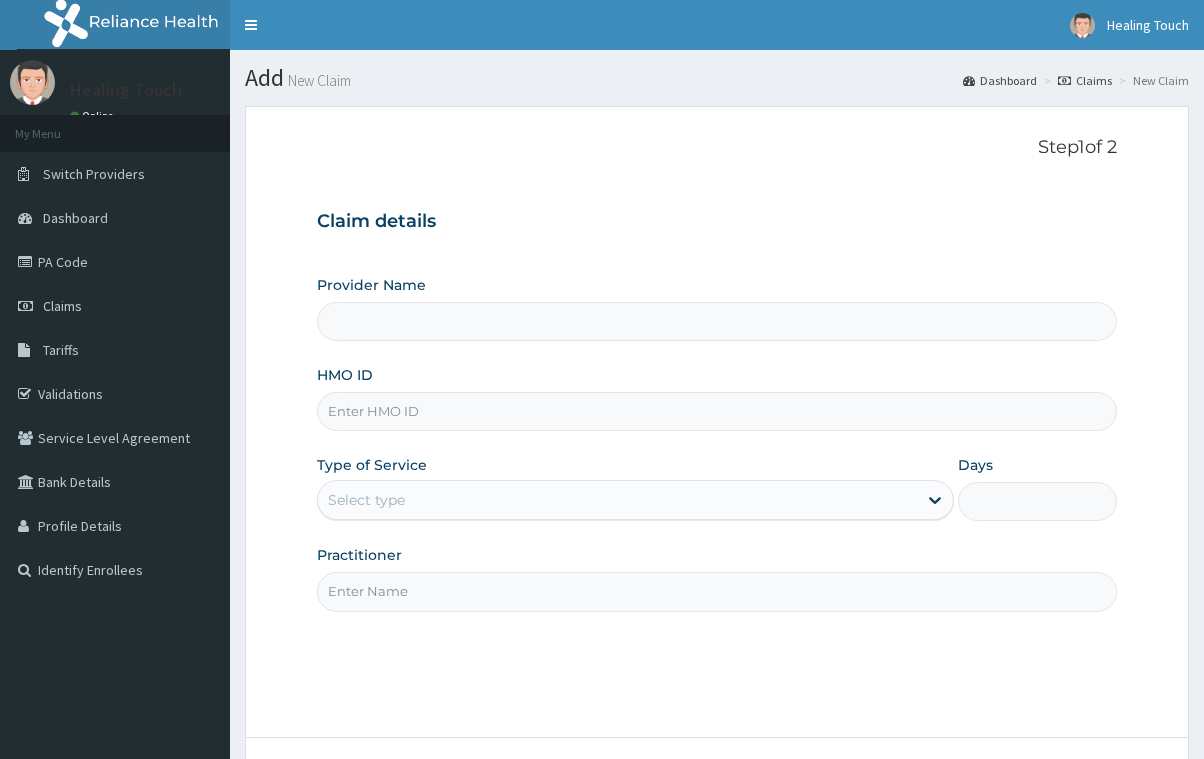 scroll, scrollTop: 0, scrollLeft: 0, axis: both 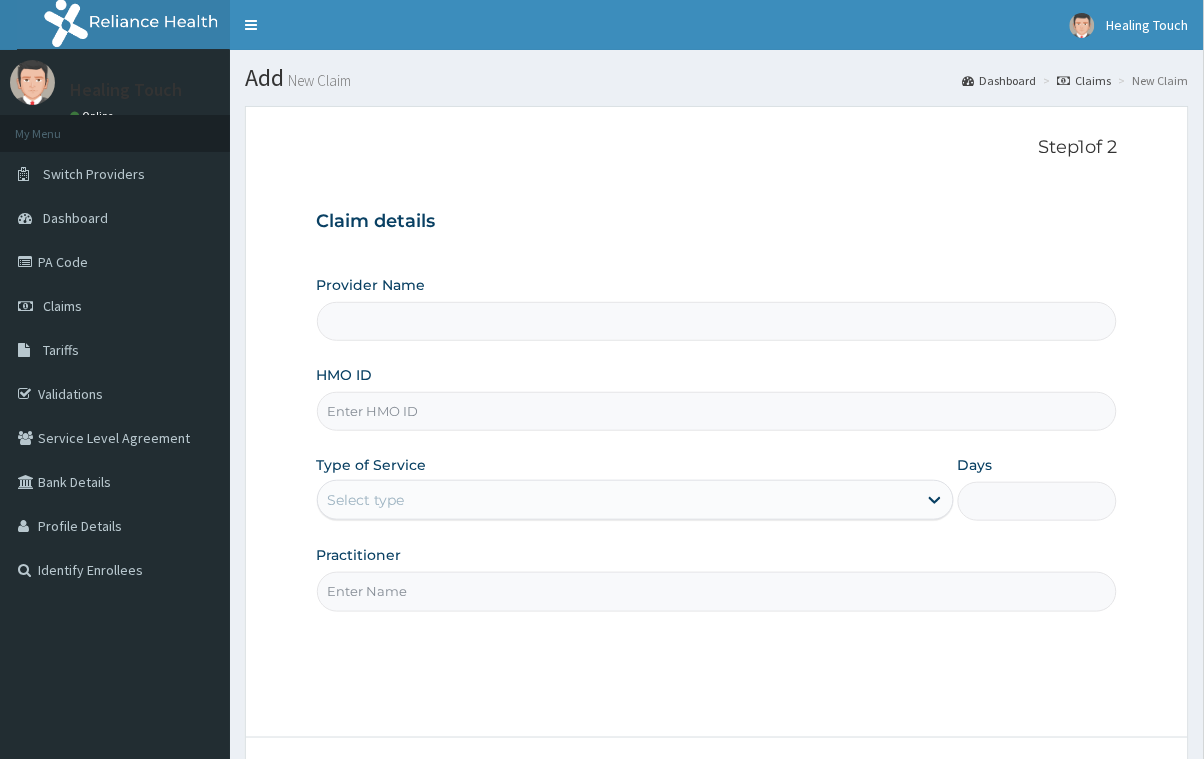 type on "Healing Touch Hospital" 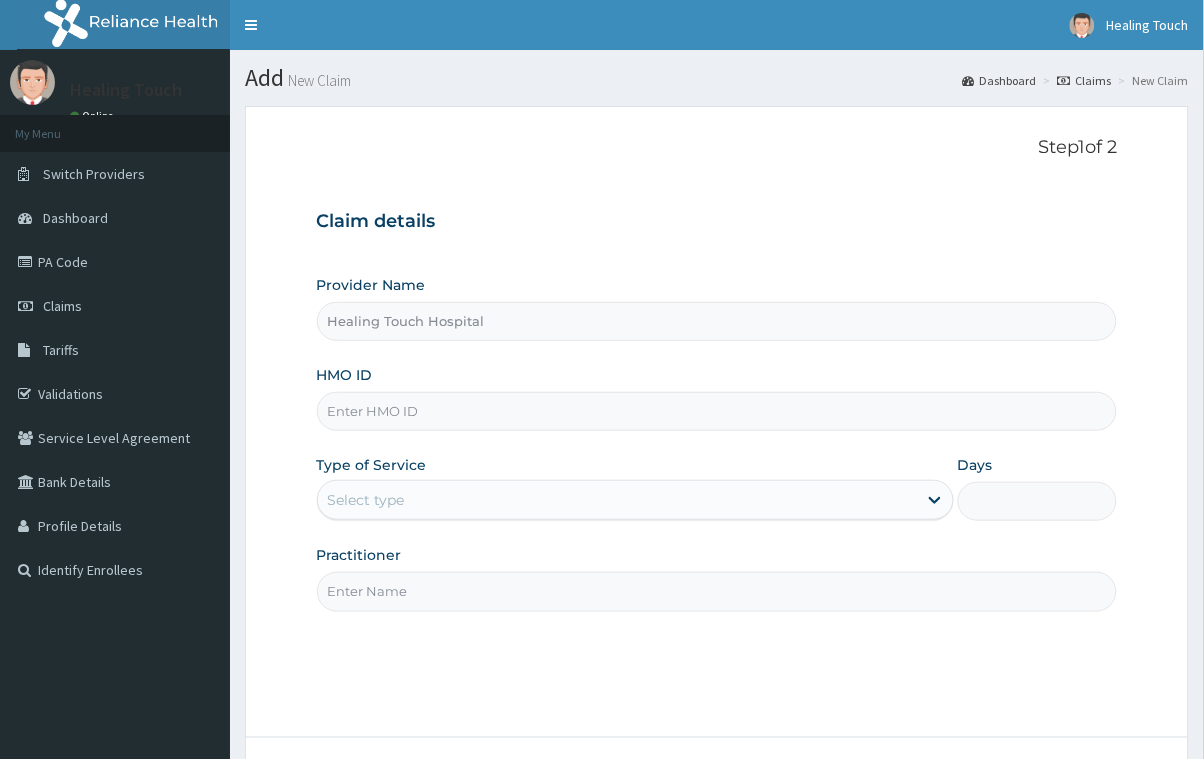 click on "HMO ID" at bounding box center (717, 411) 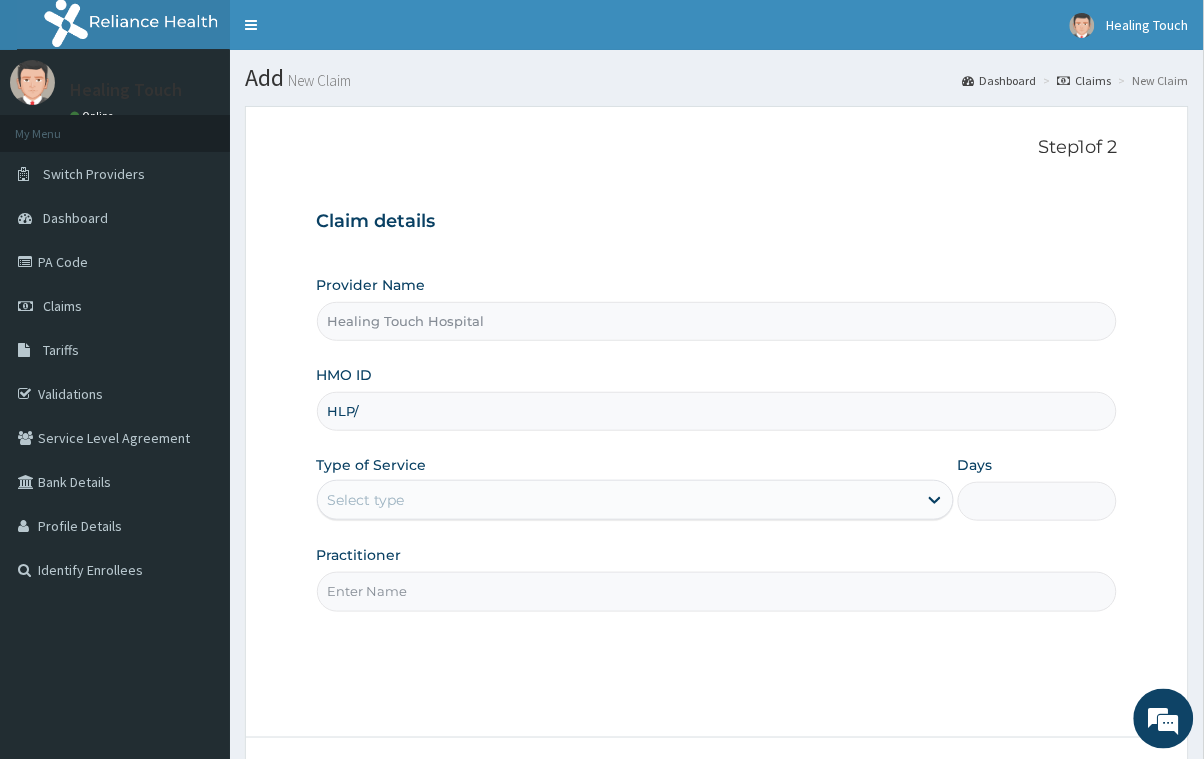 type on "HLP/10069/B" 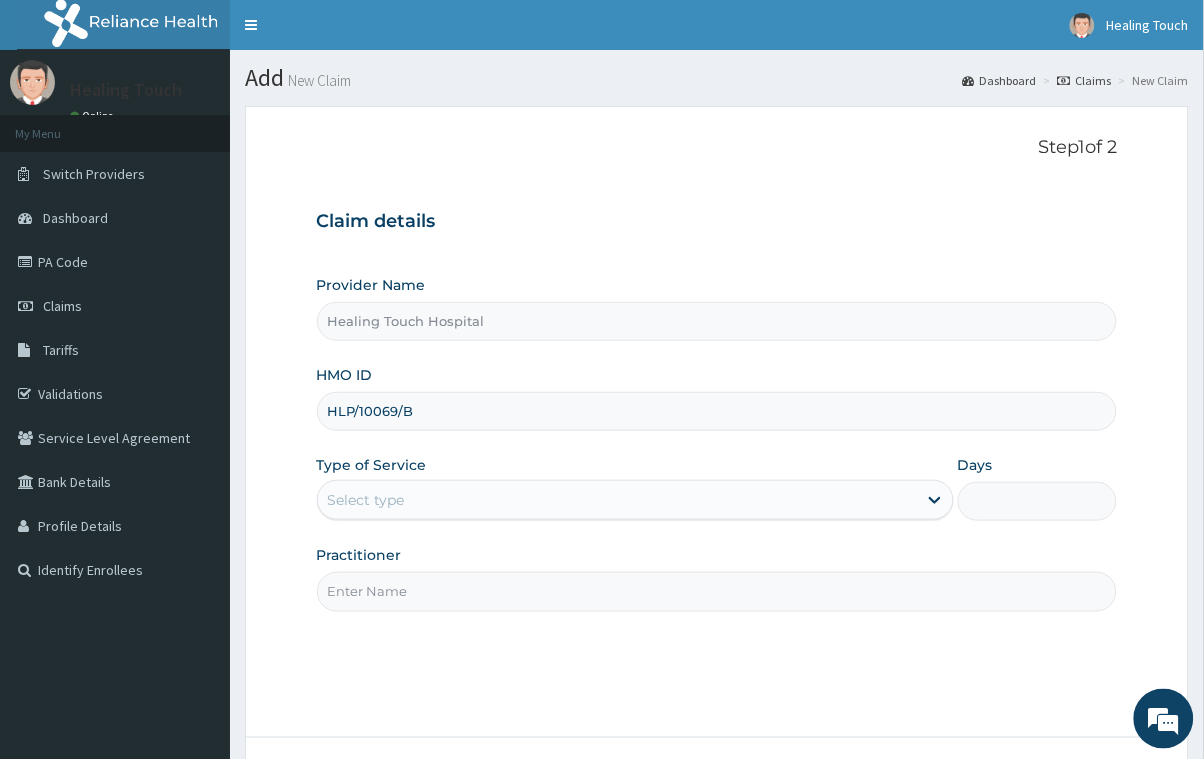 scroll, scrollTop: 0, scrollLeft: 0, axis: both 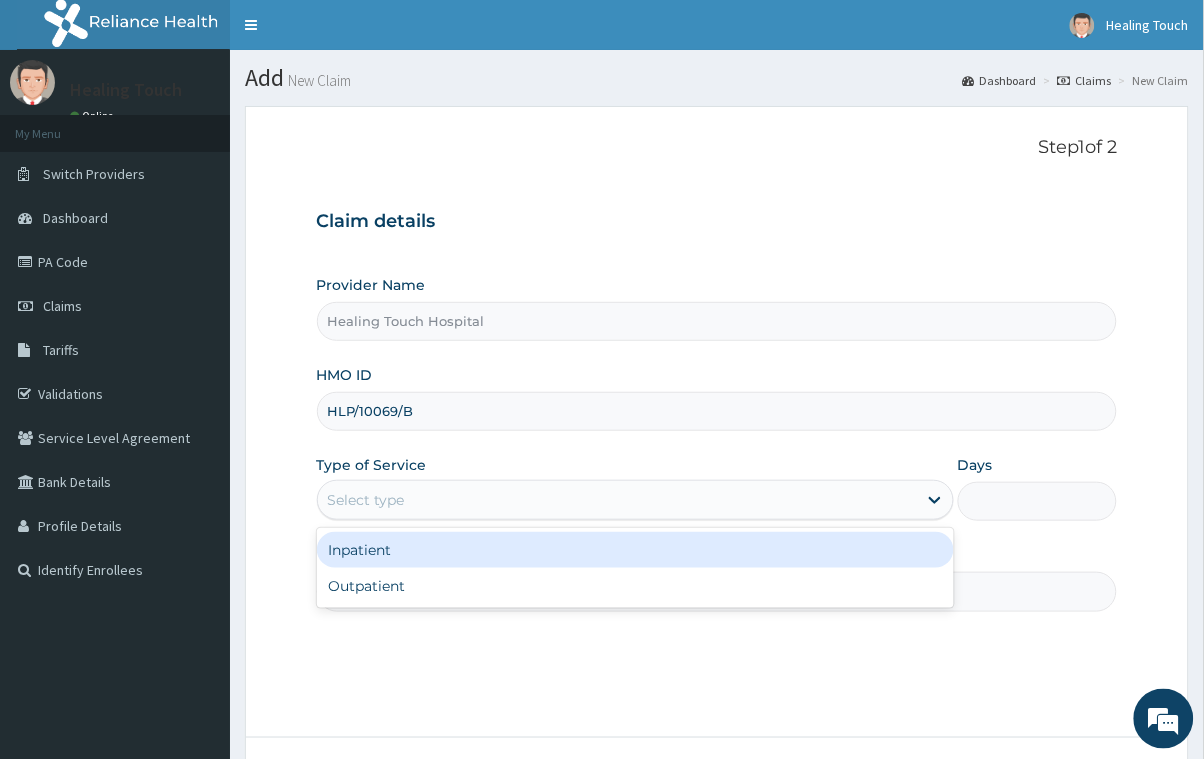 click on "Select type" at bounding box center [617, 500] 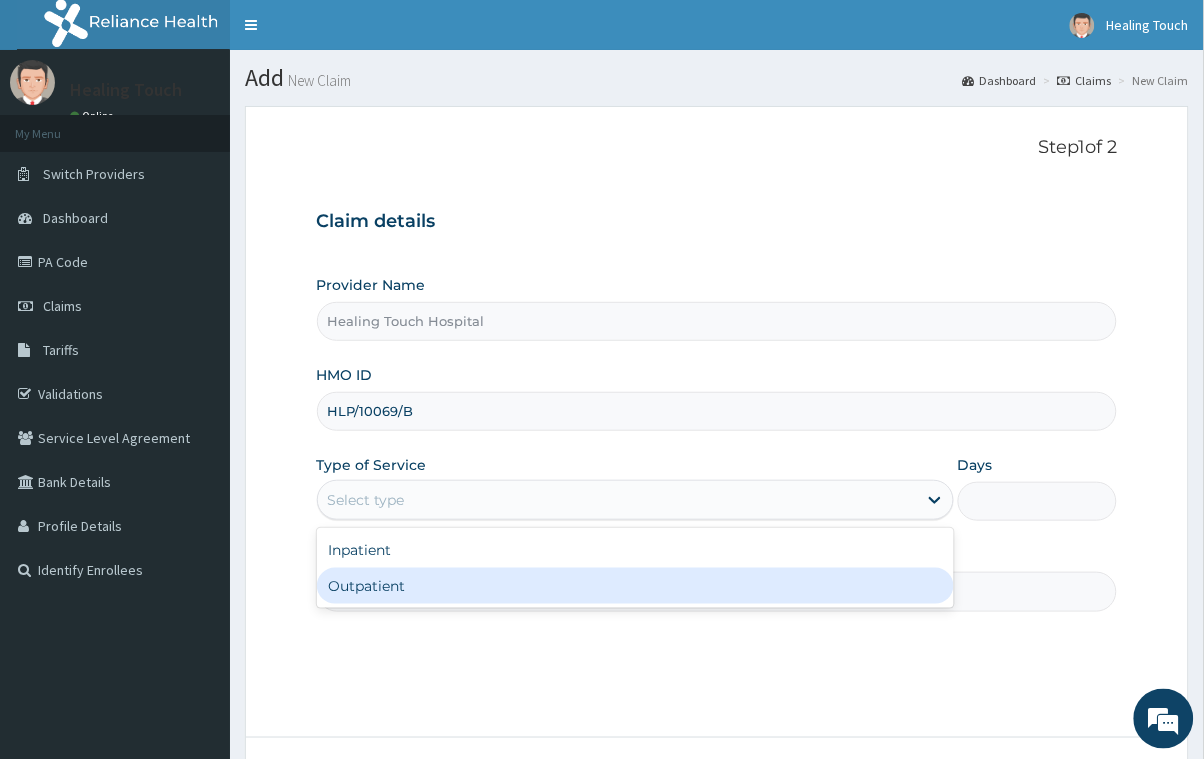 click on "Outpatient" at bounding box center (635, 586) 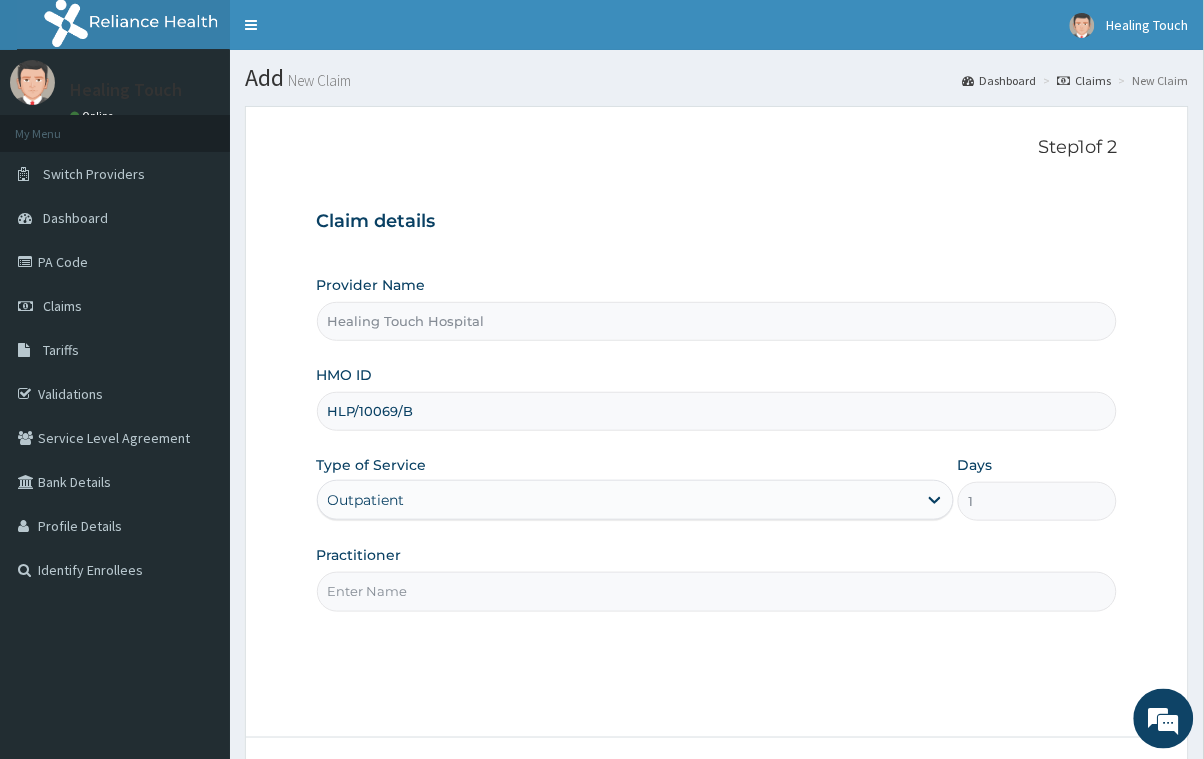 click on "Outpatient" at bounding box center [617, 500] 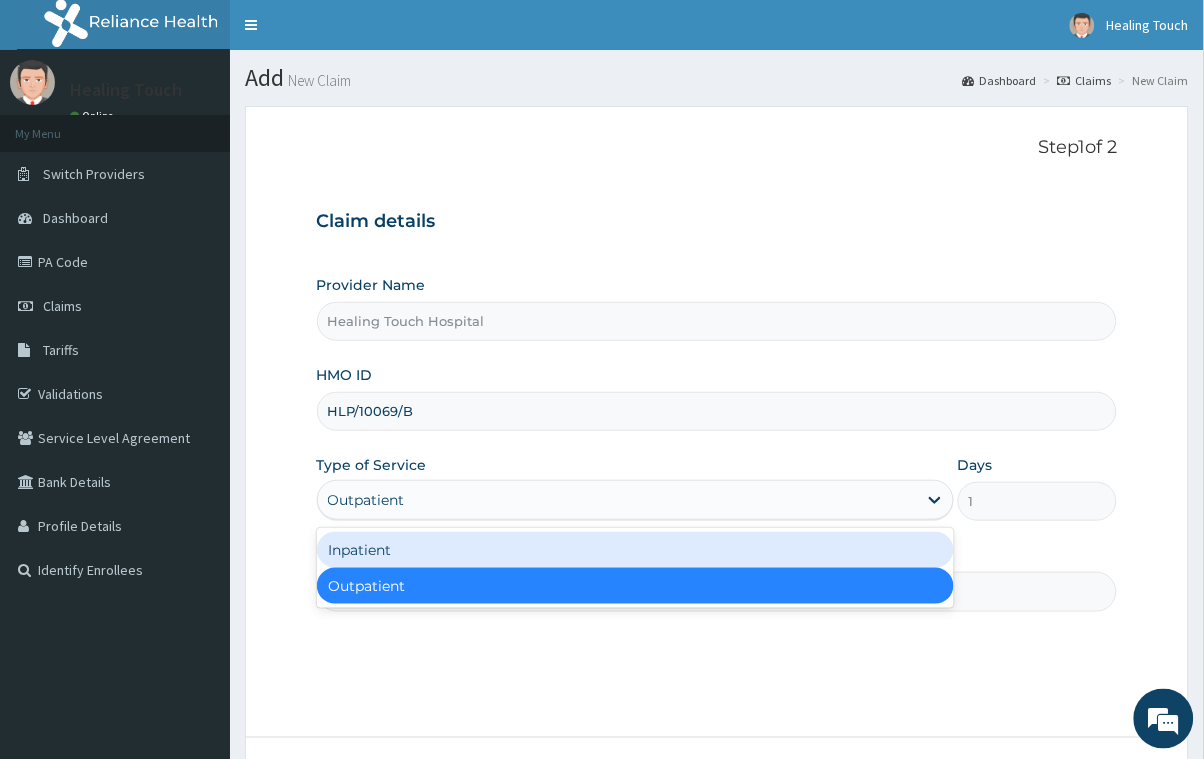 click on "Inpatient" at bounding box center (635, 550) 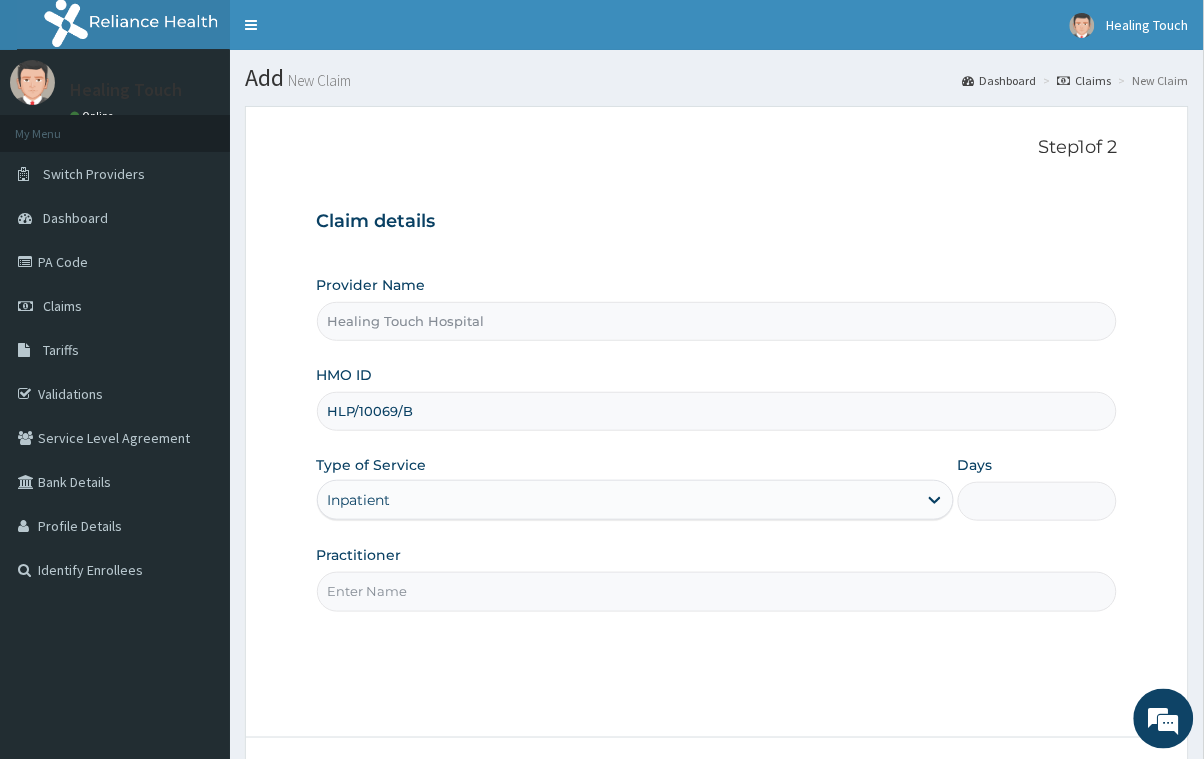 click on "Practitioner" at bounding box center [717, 591] 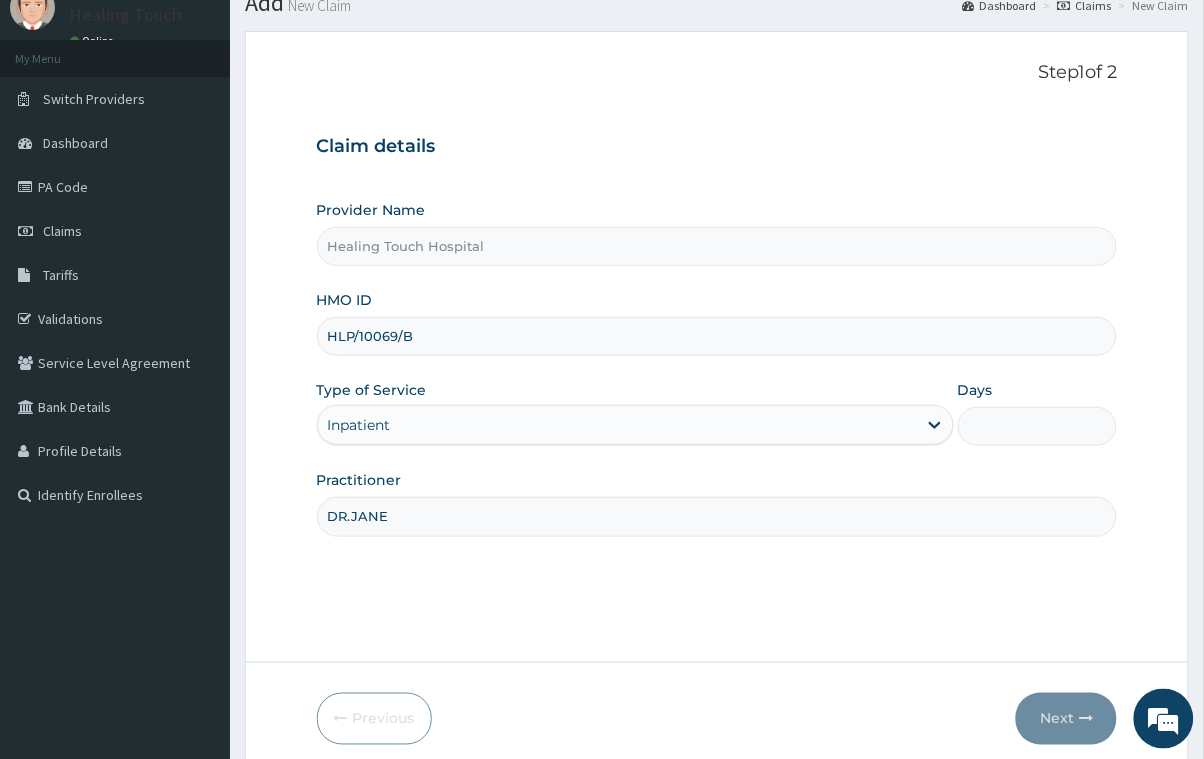 scroll, scrollTop: 0, scrollLeft: 0, axis: both 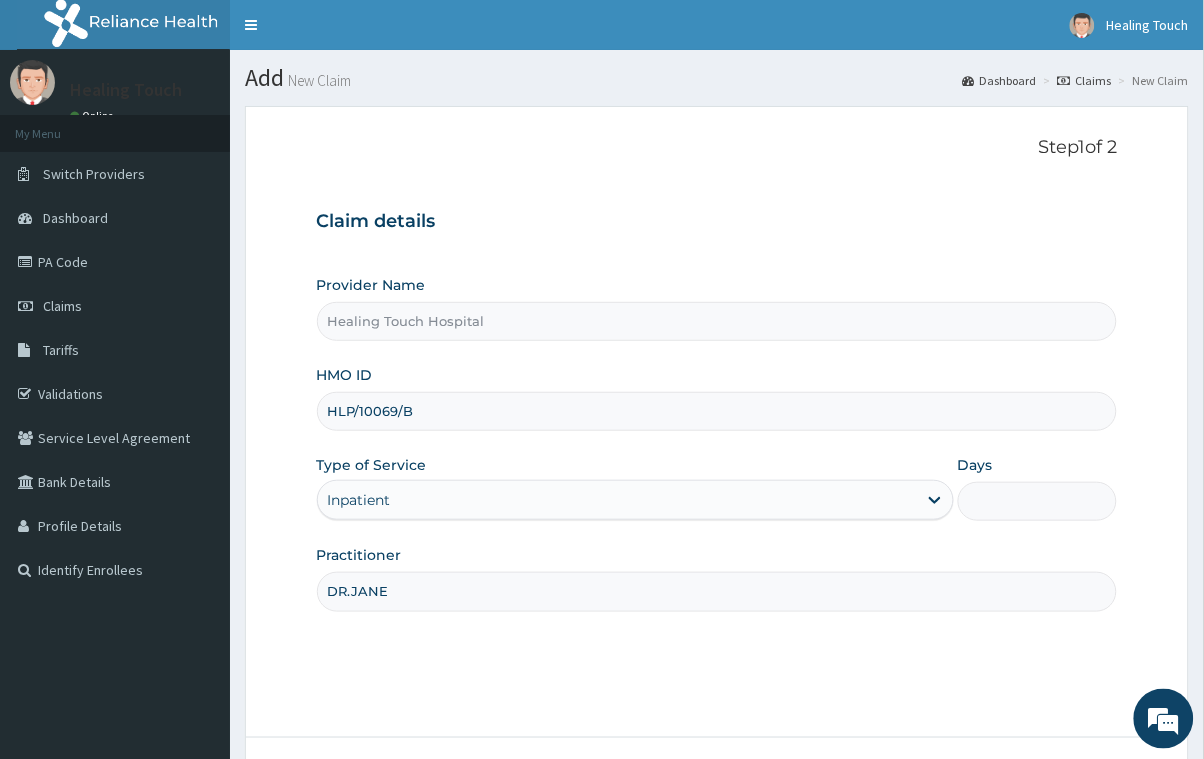 type on "DR.JANE" 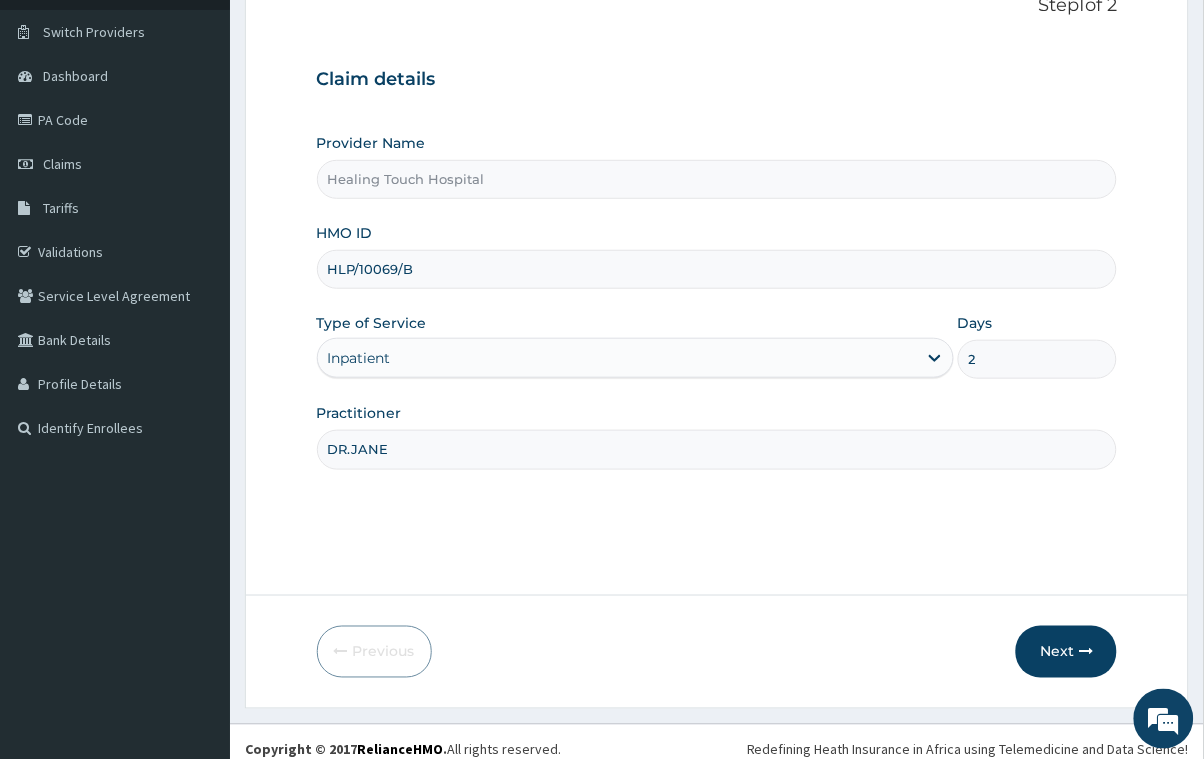 scroll, scrollTop: 158, scrollLeft: 0, axis: vertical 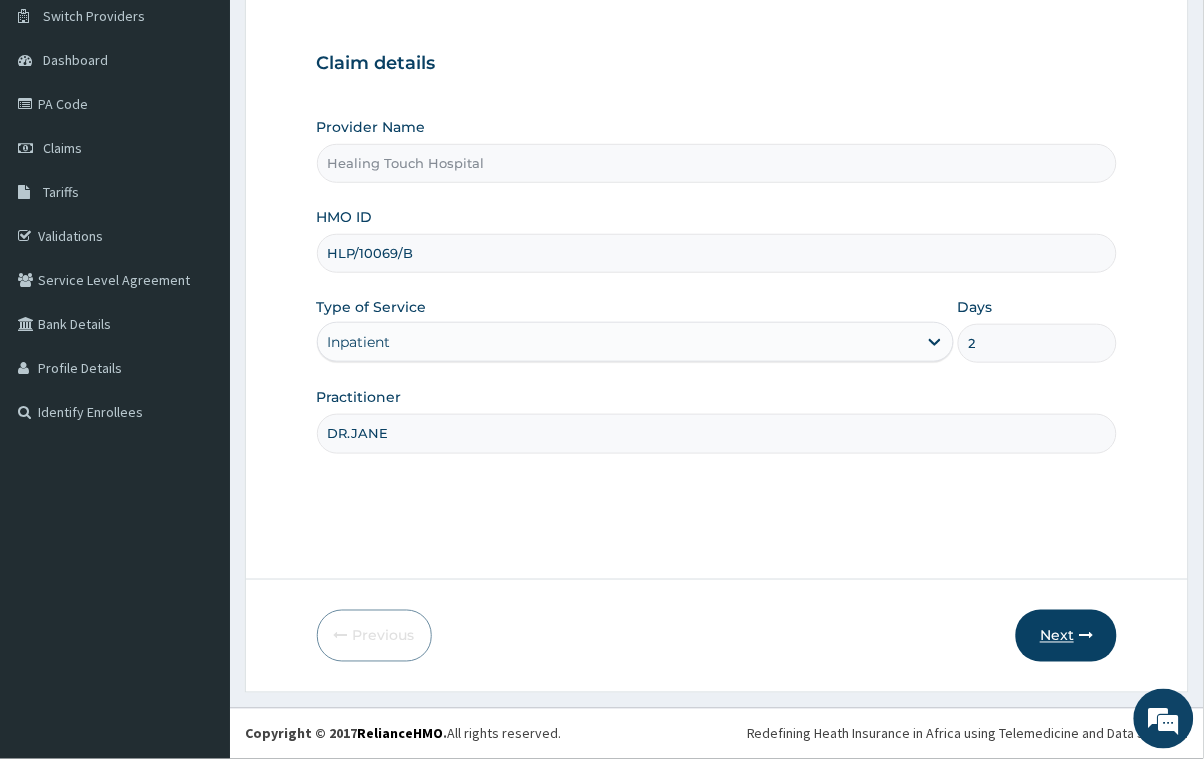 type on "2" 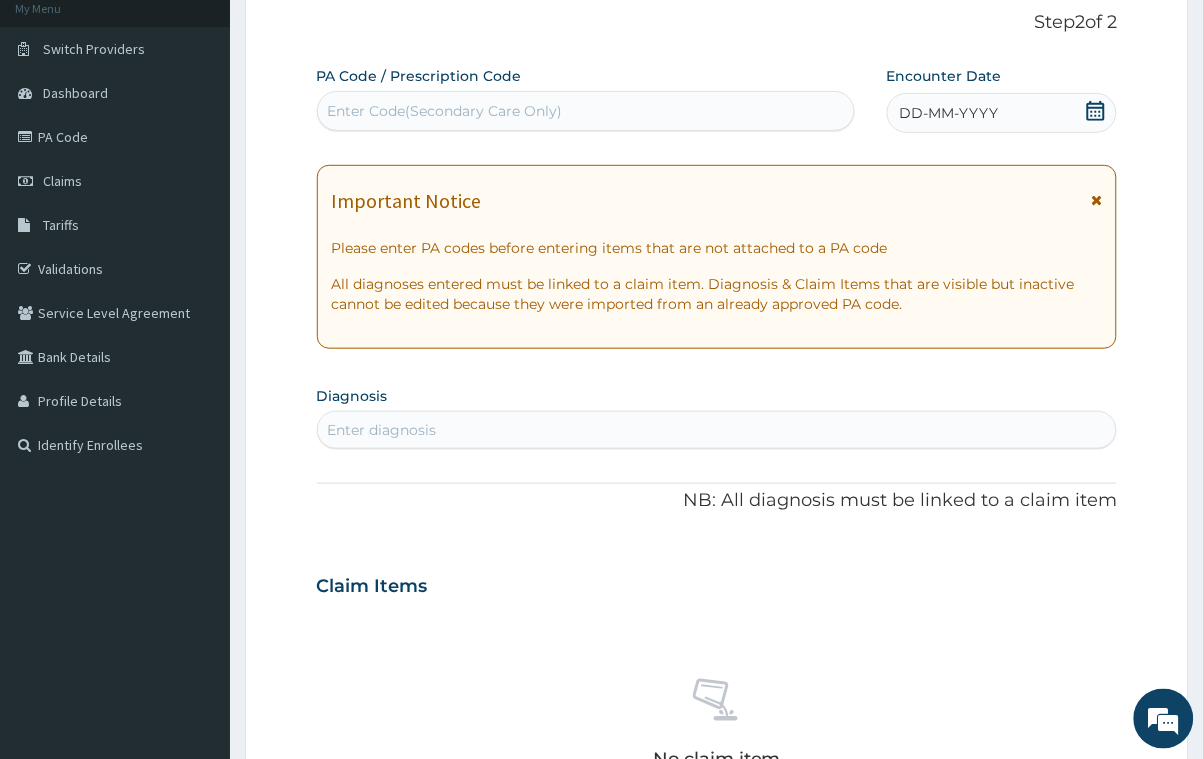 scroll, scrollTop: 0, scrollLeft: 0, axis: both 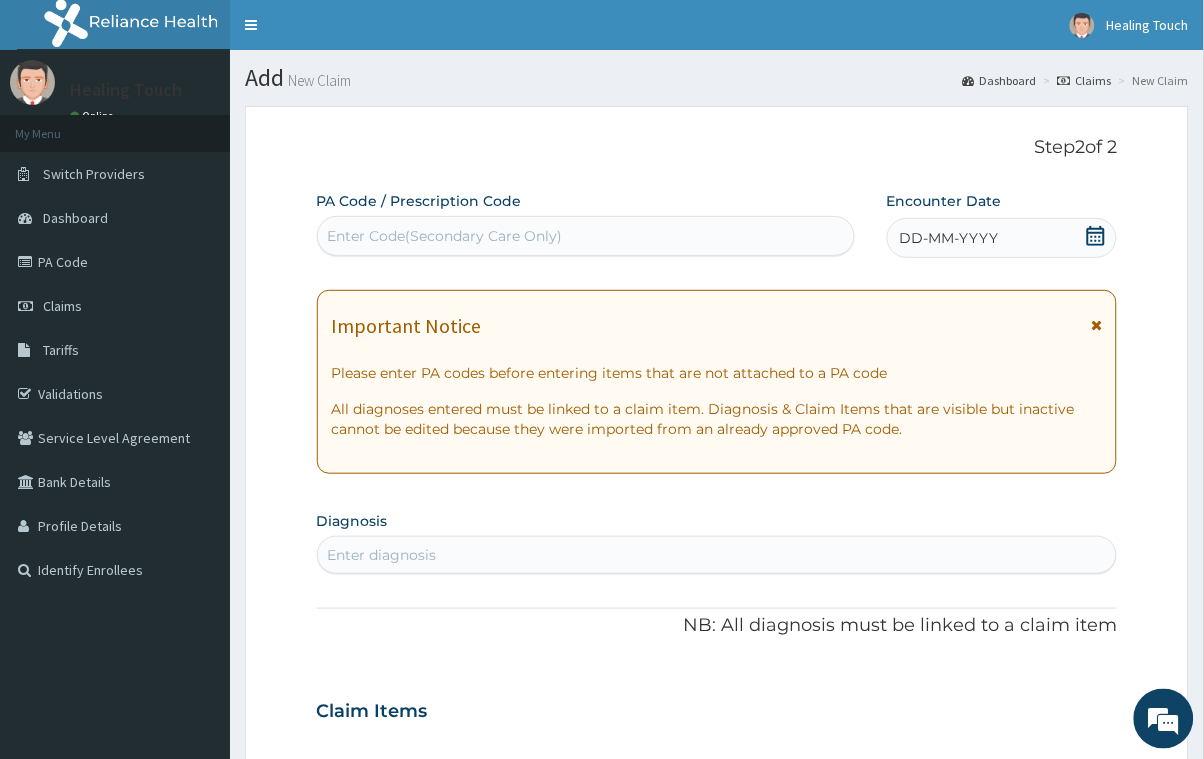 click 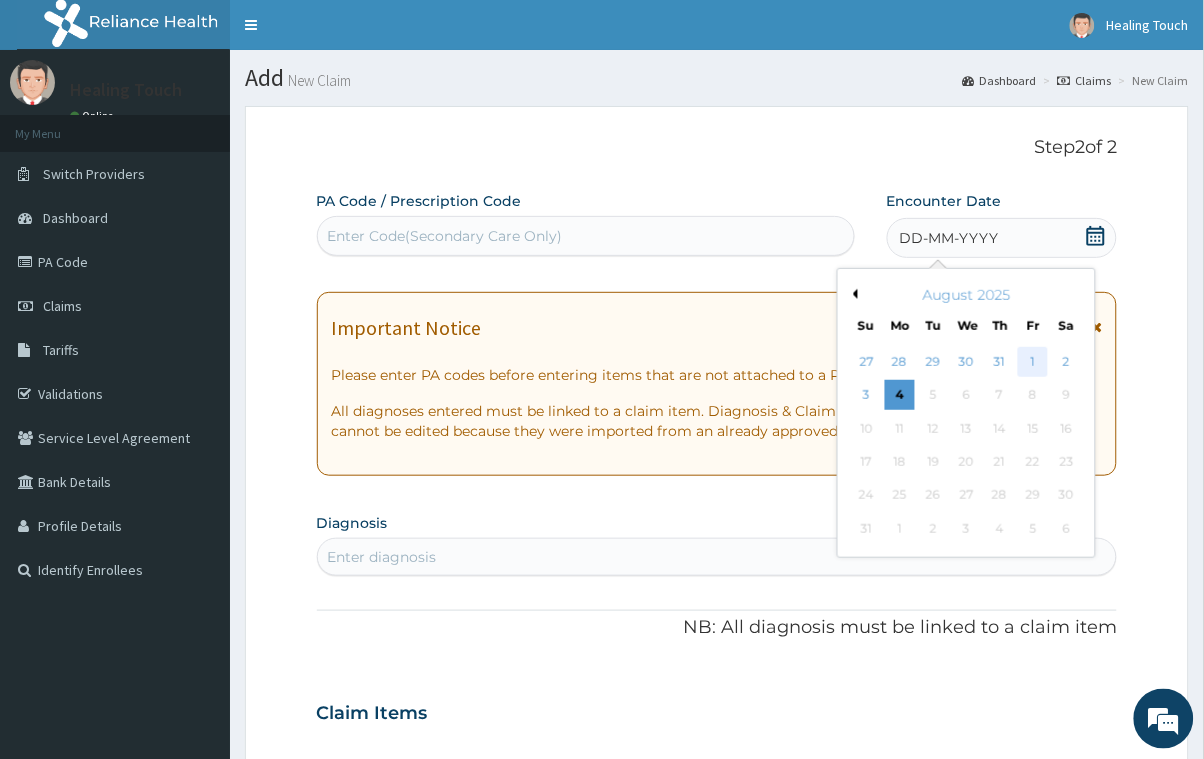 click on "1" at bounding box center [1033, 362] 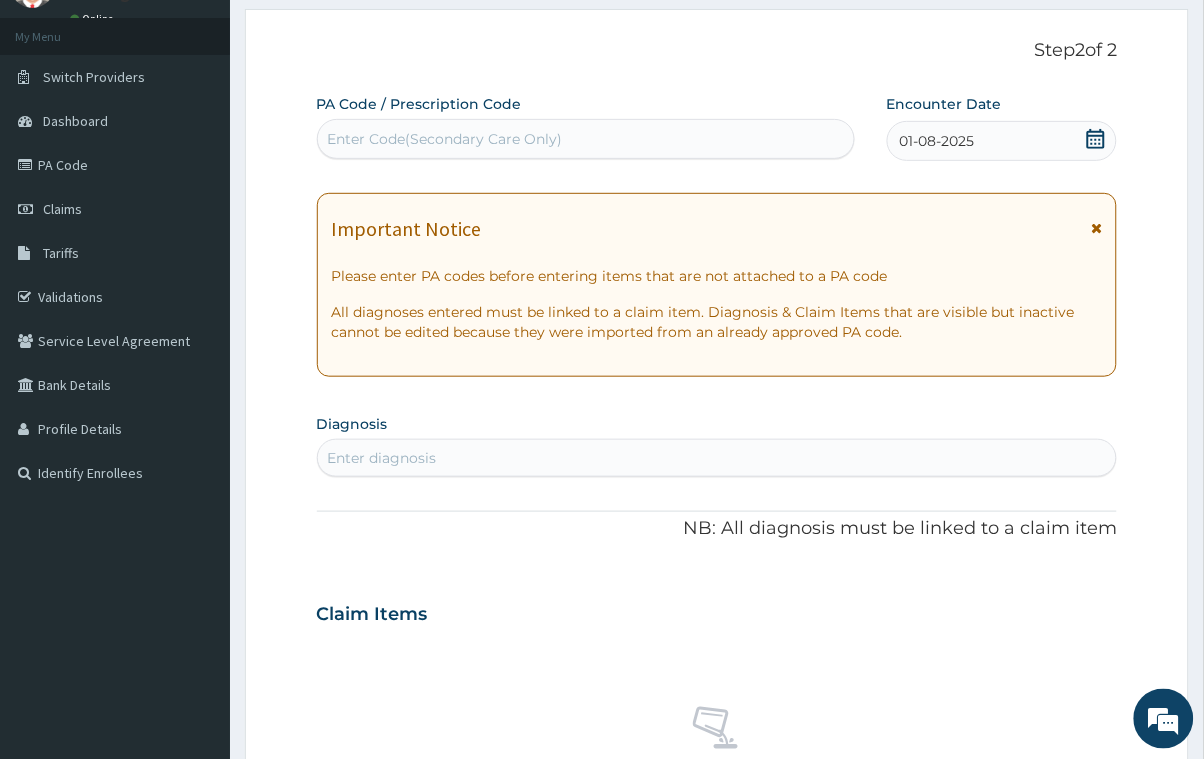 scroll, scrollTop: 150, scrollLeft: 0, axis: vertical 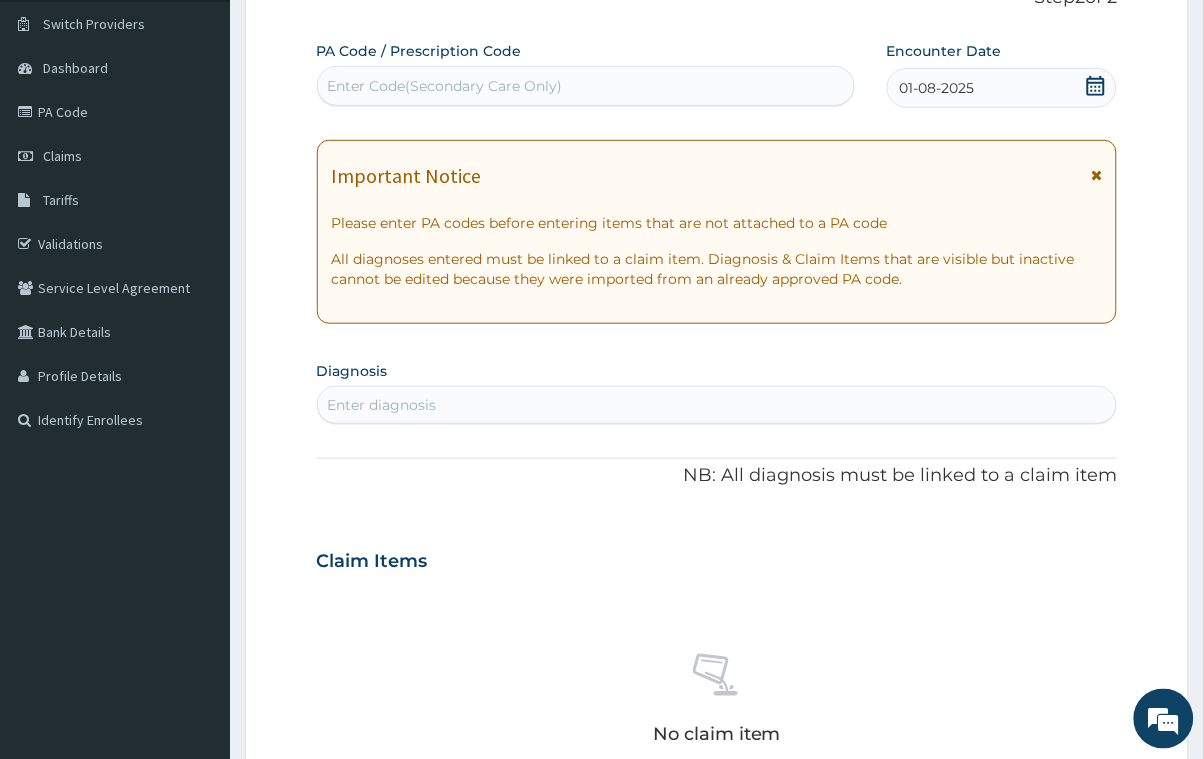 click on "Enter diagnosis" at bounding box center (382, 405) 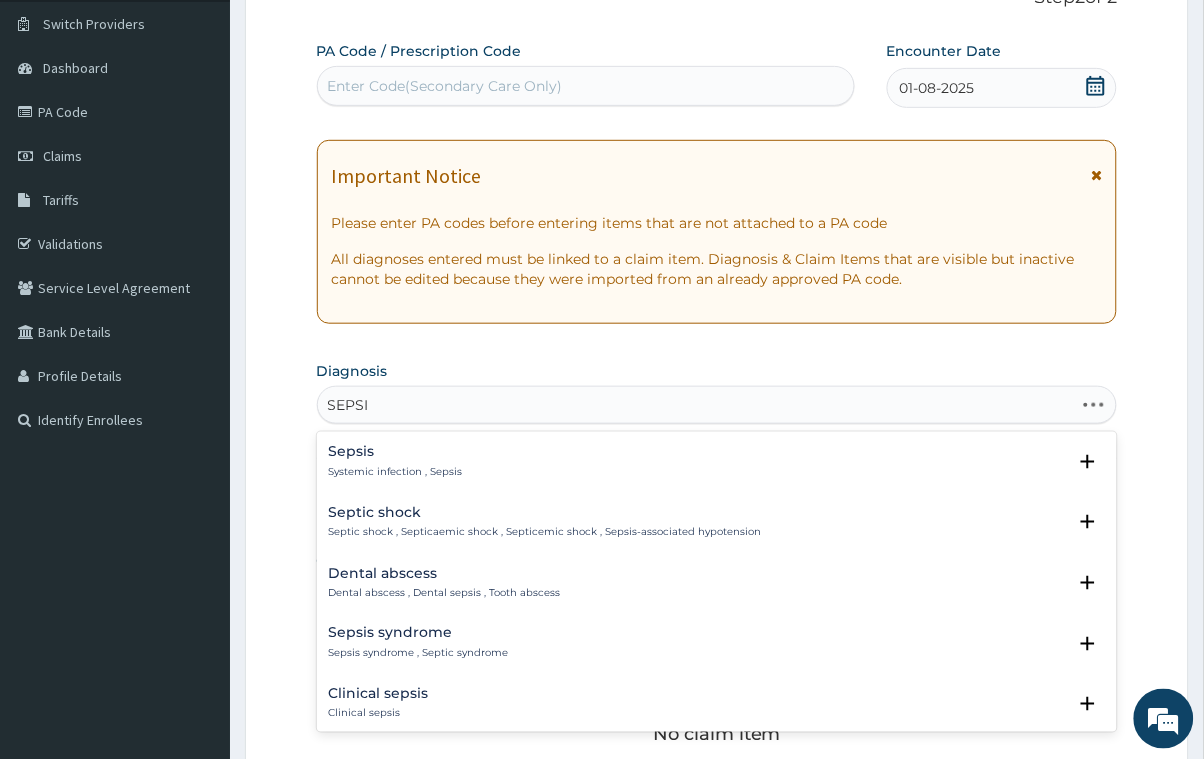 type on "SEPSIS" 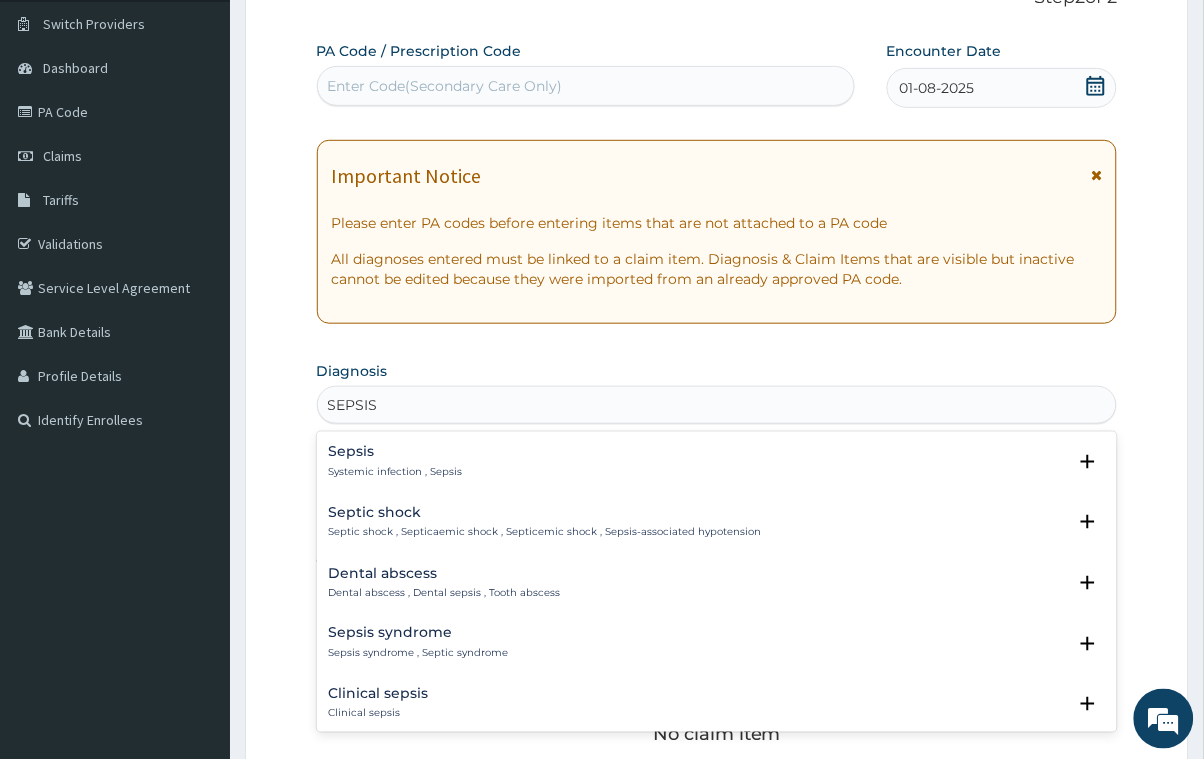 click on "Systemic infection , Sepsis" at bounding box center [396, 472] 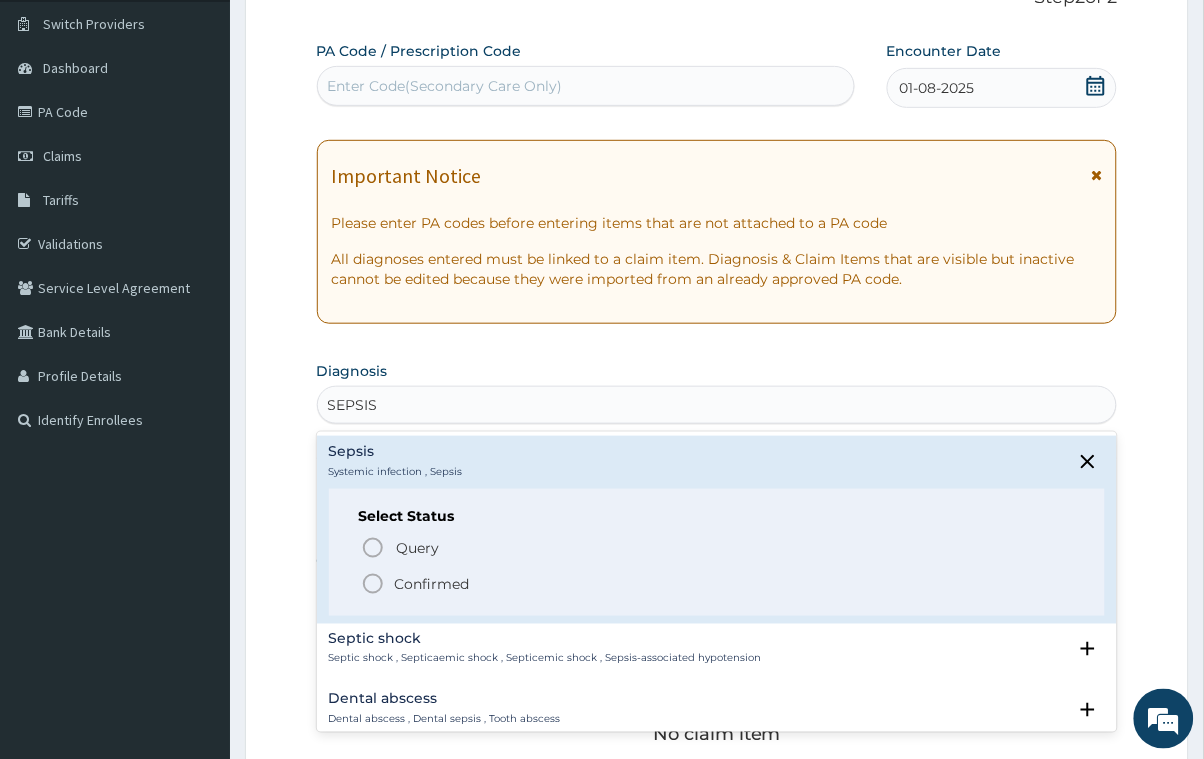 click 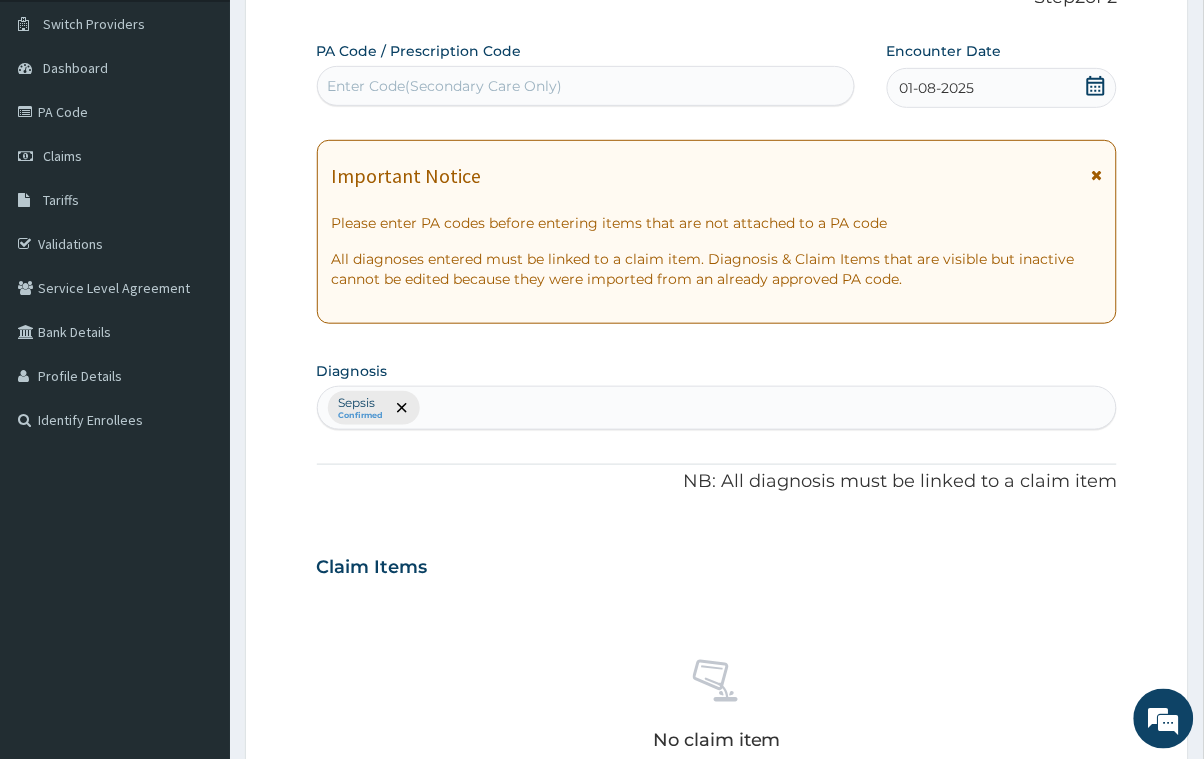 click on "Sepsis Confirmed" at bounding box center [717, 408] 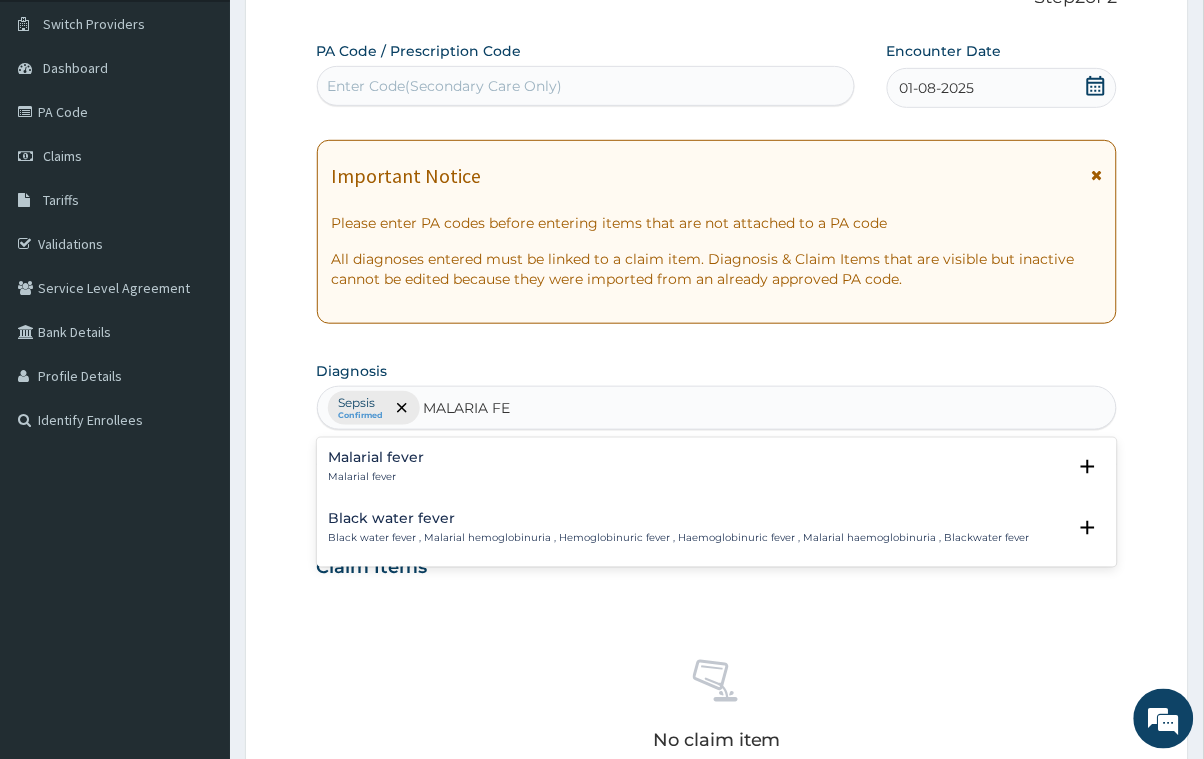 type on "MALARIA FEV" 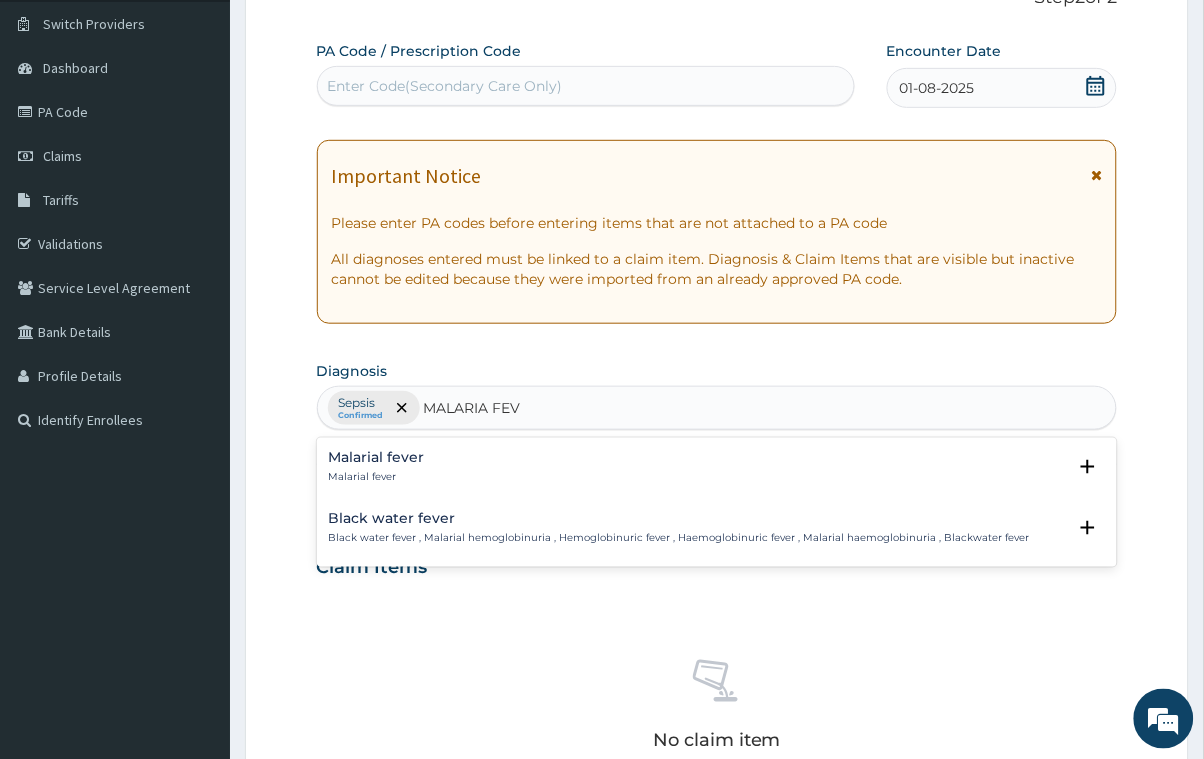 click on "Malarial fever Malarial fever" at bounding box center (717, 467) 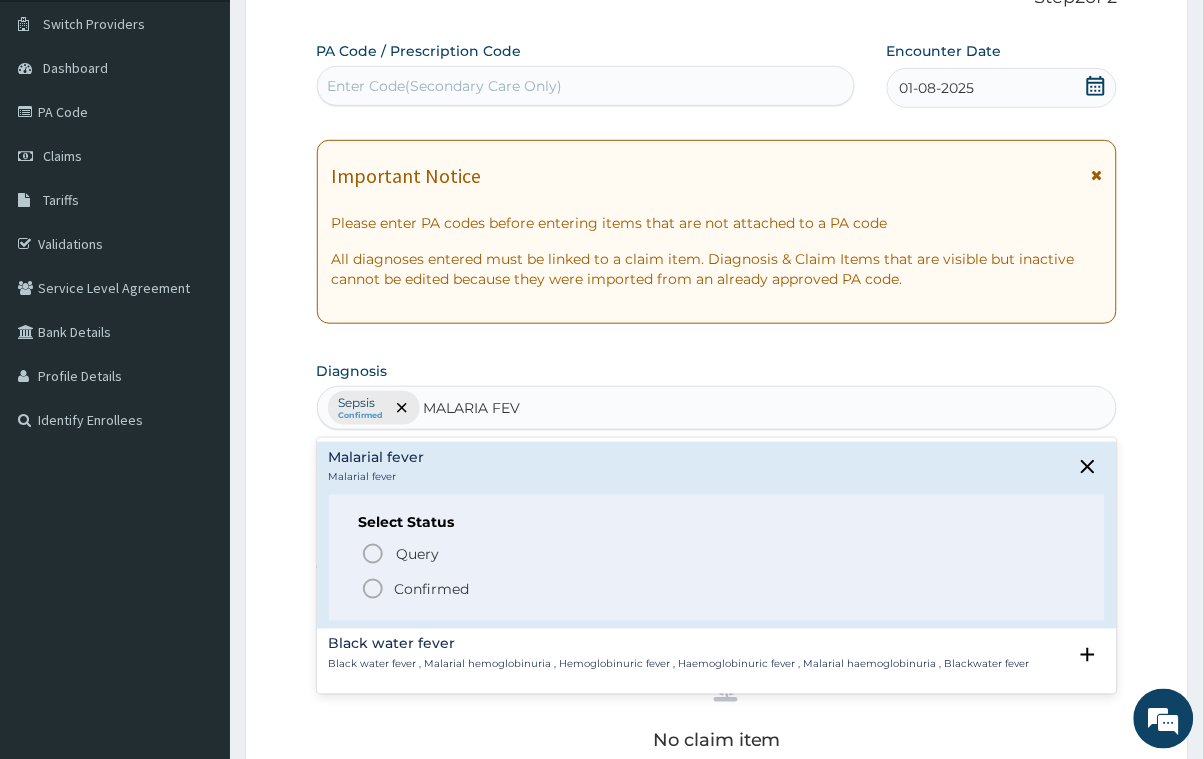 click 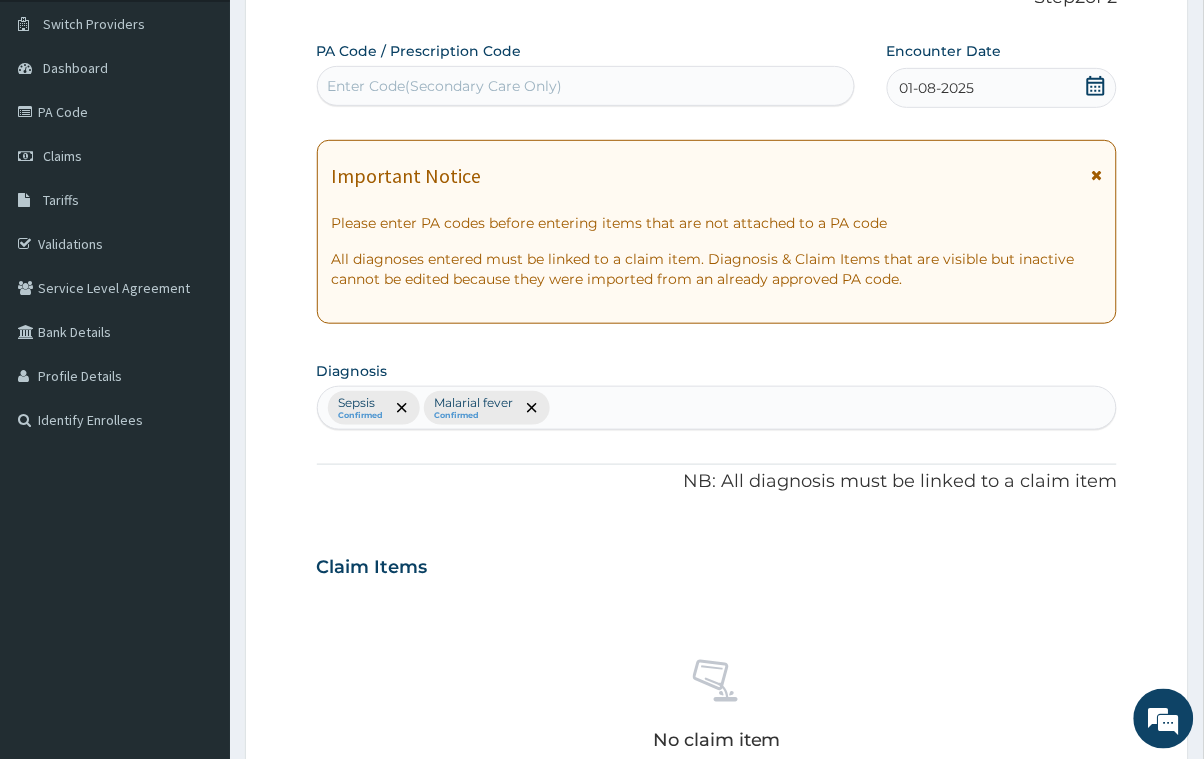 click on "Sepsis Confirmed Malarial fever Confirmed" at bounding box center (717, 408) 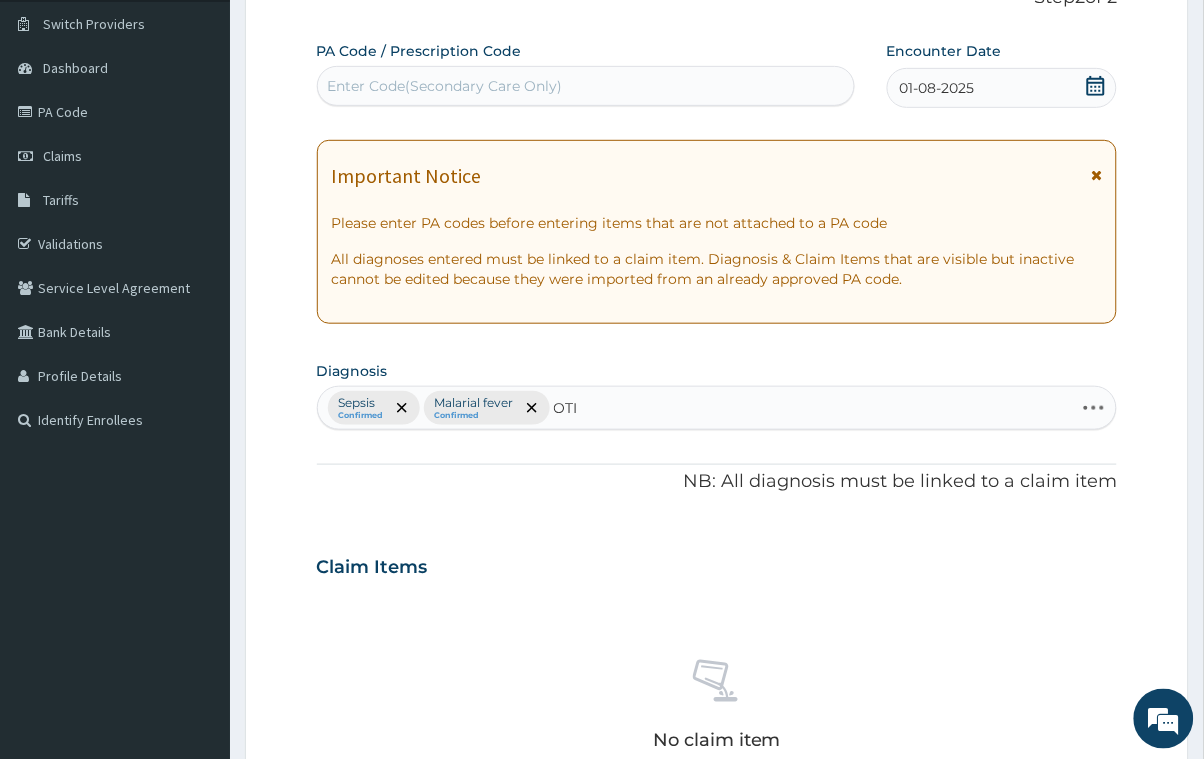 type on "OTIT" 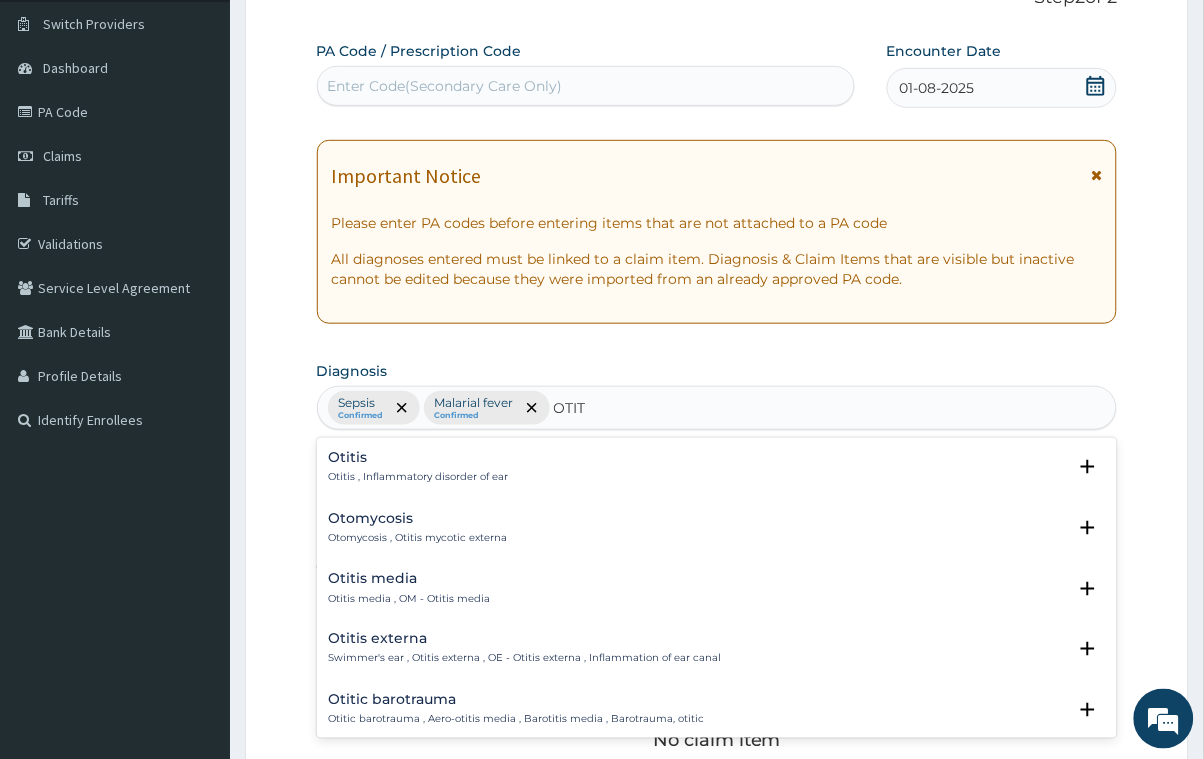 click on "Otitis" at bounding box center (419, 457) 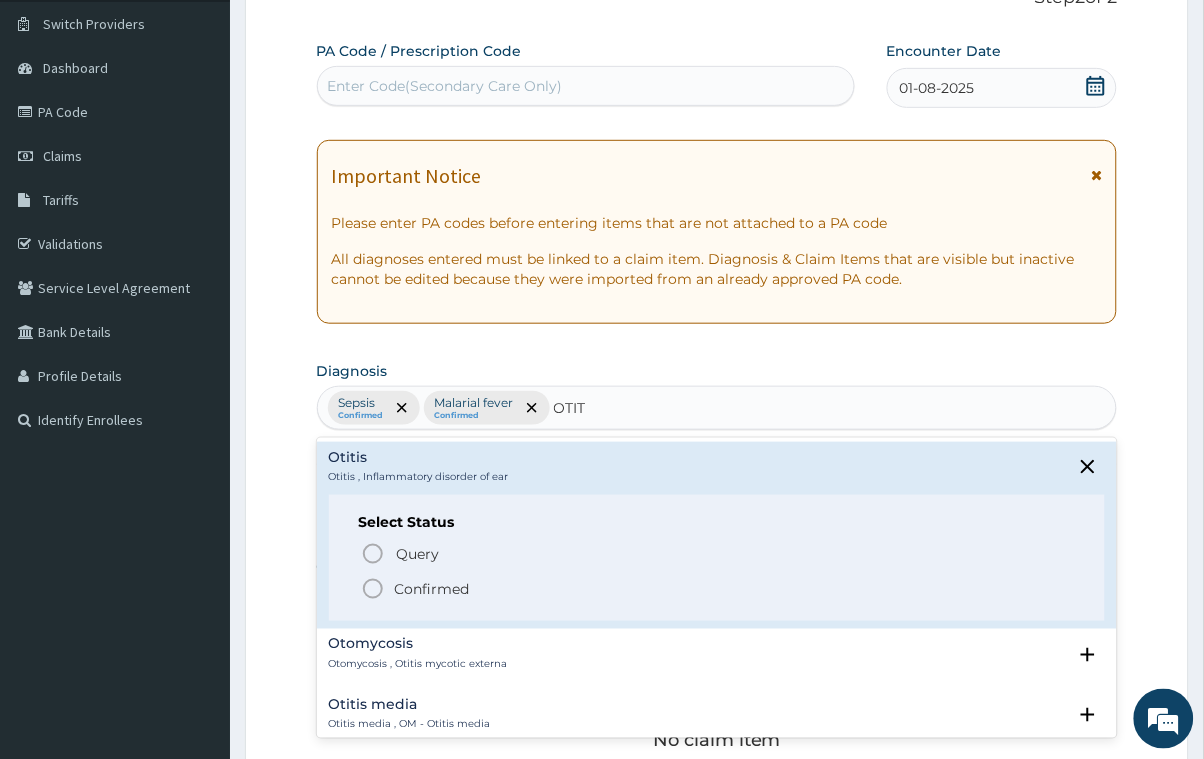 click 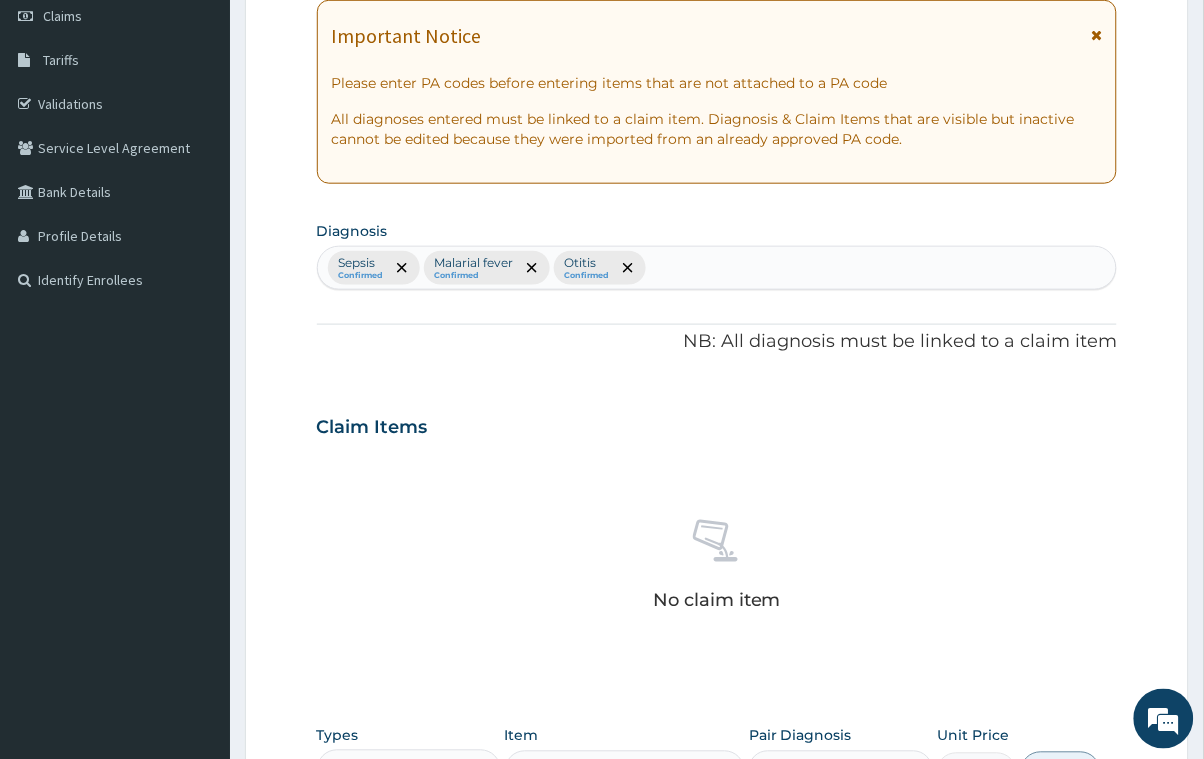 scroll, scrollTop: 449, scrollLeft: 0, axis: vertical 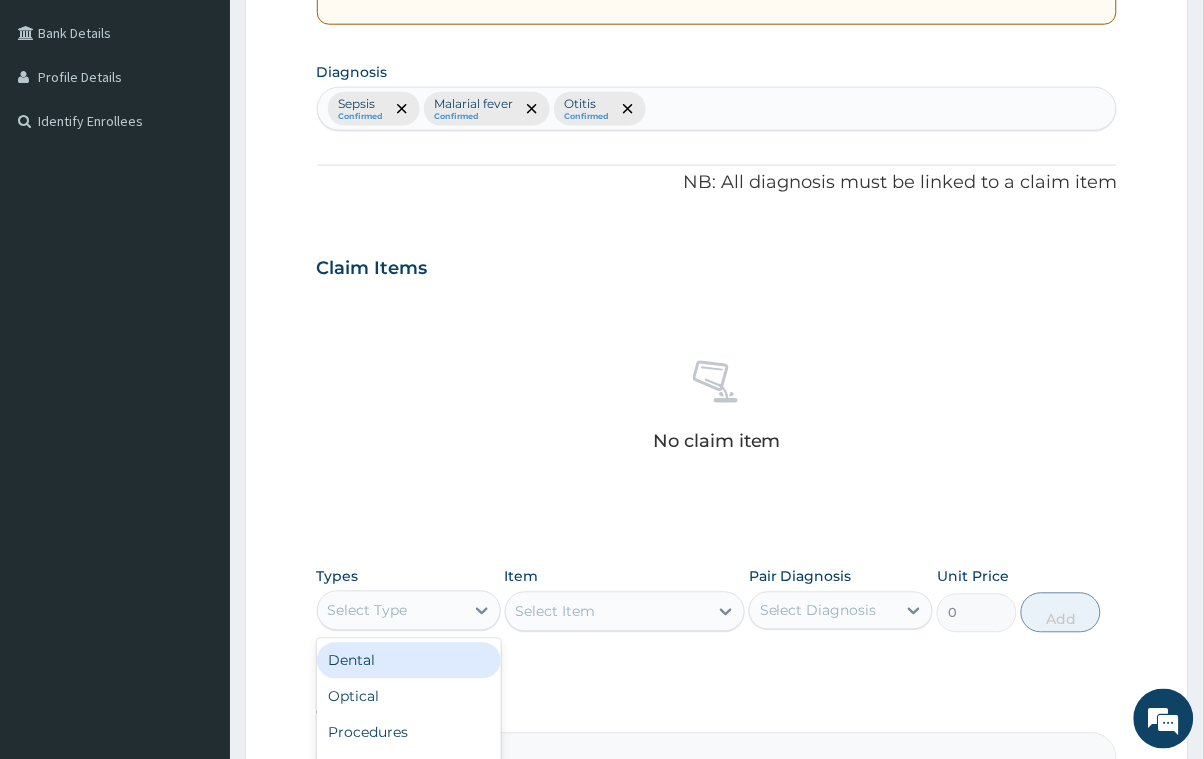 click on "Select Type" at bounding box center [391, 611] 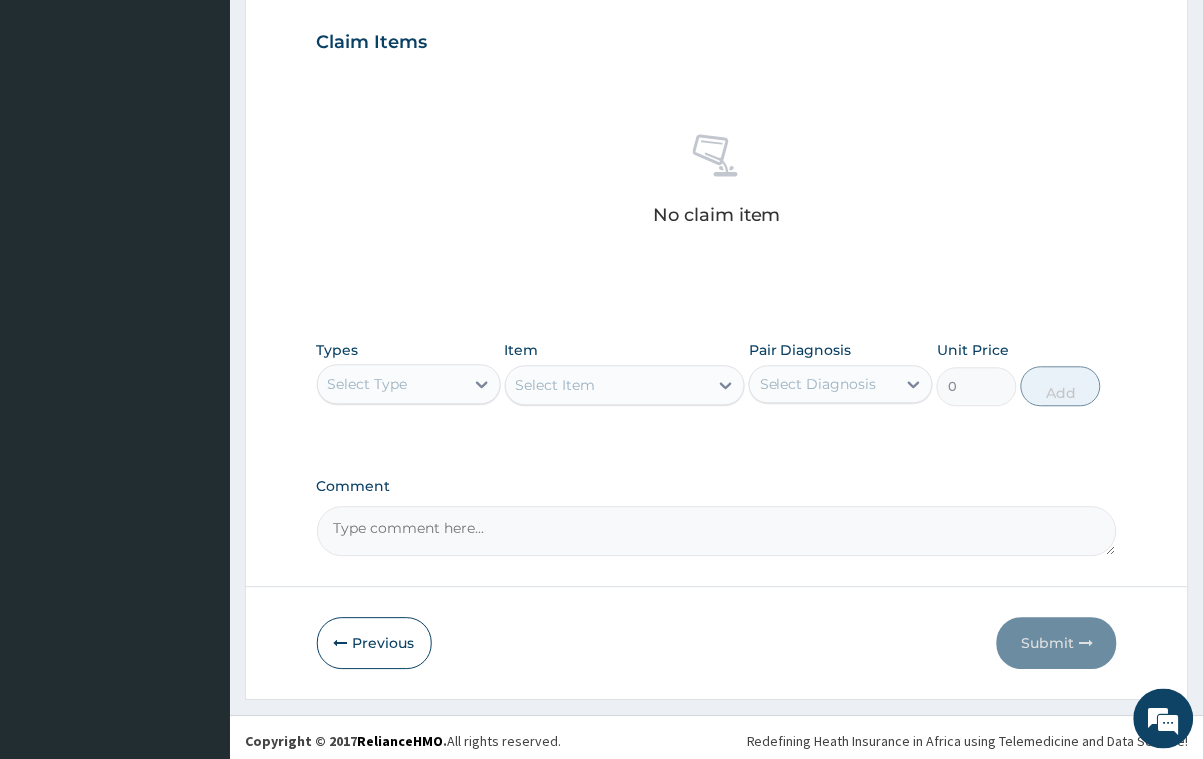 scroll, scrollTop: 683, scrollLeft: 0, axis: vertical 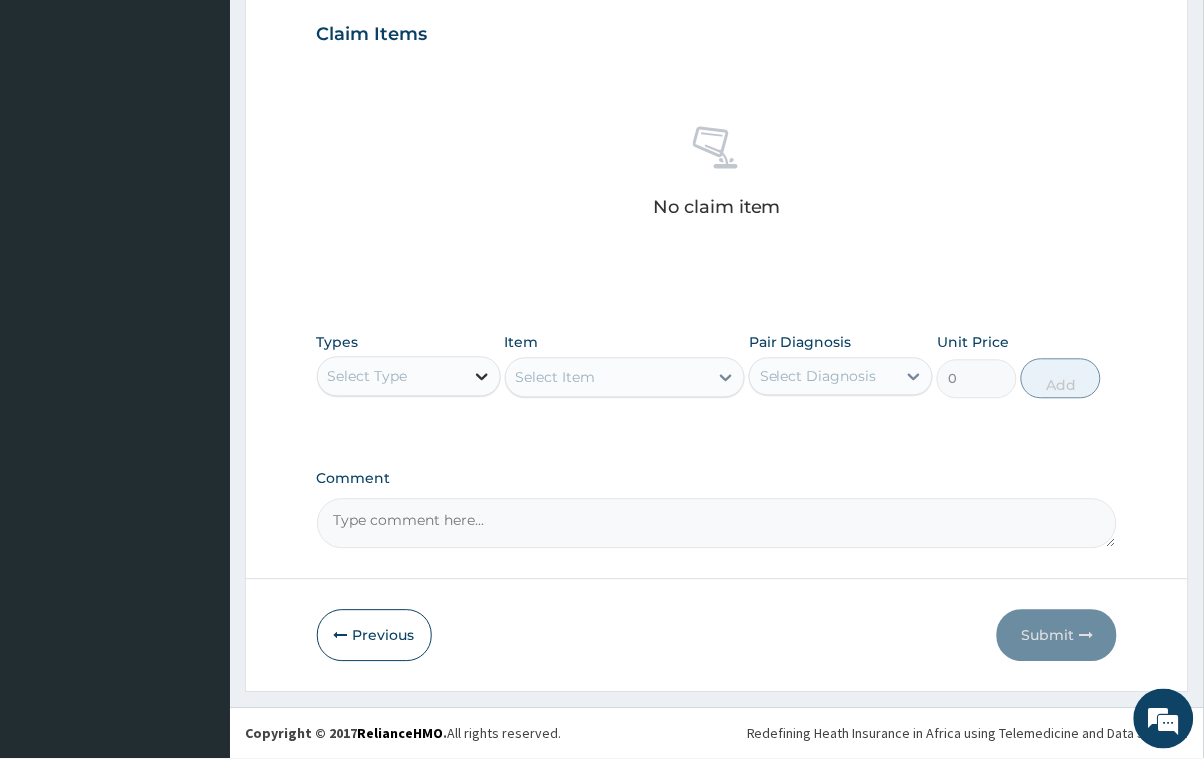 click at bounding box center [482, 377] 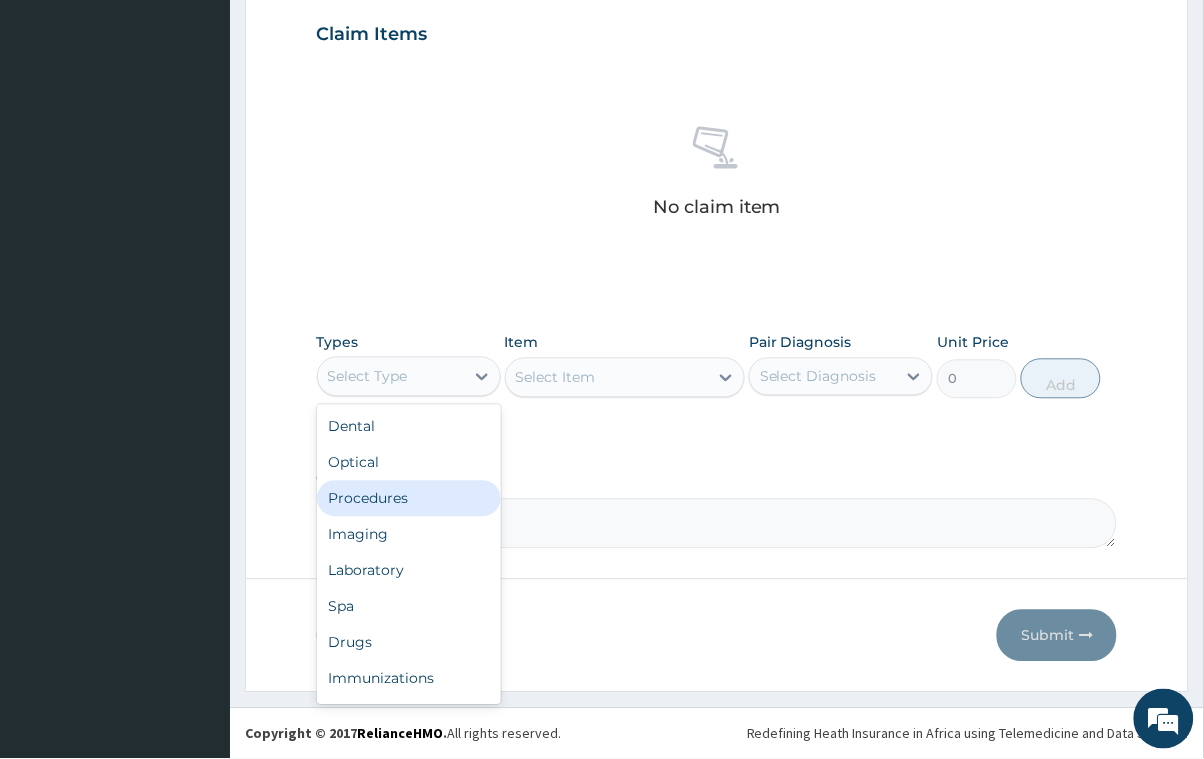 click on "Procedures" at bounding box center (409, 499) 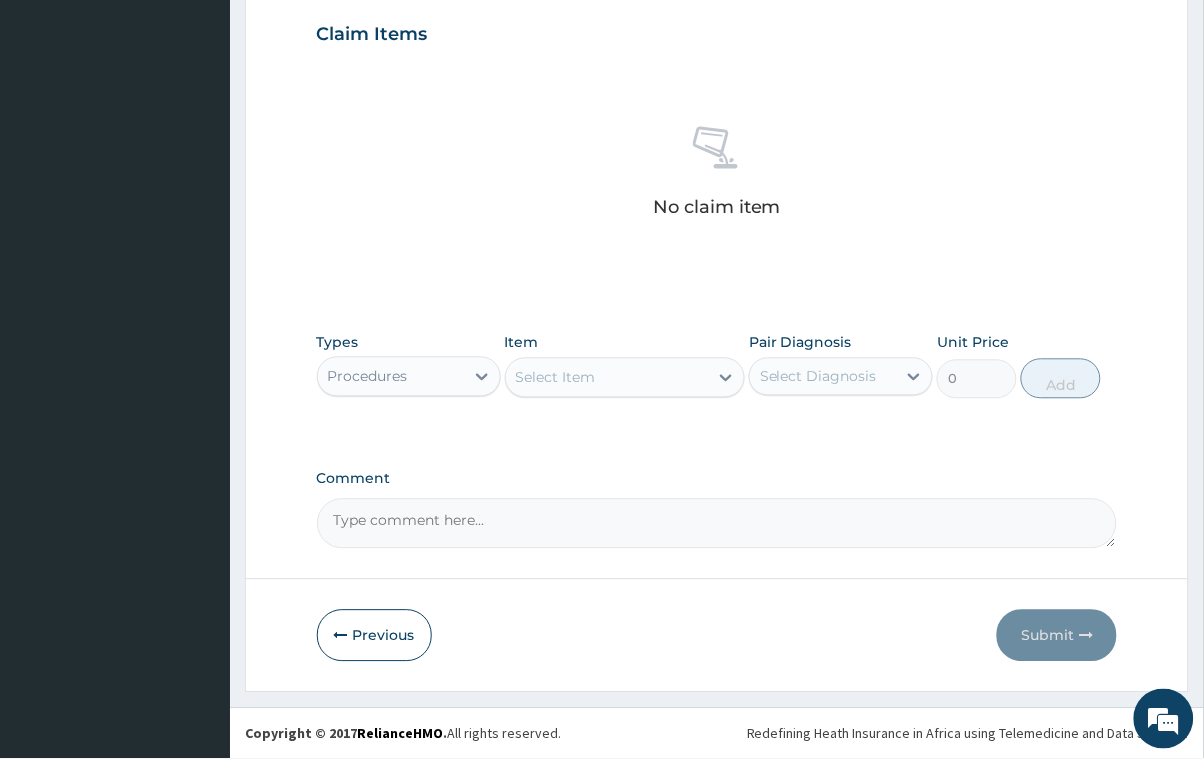 click on "Select Item" at bounding box center [556, 378] 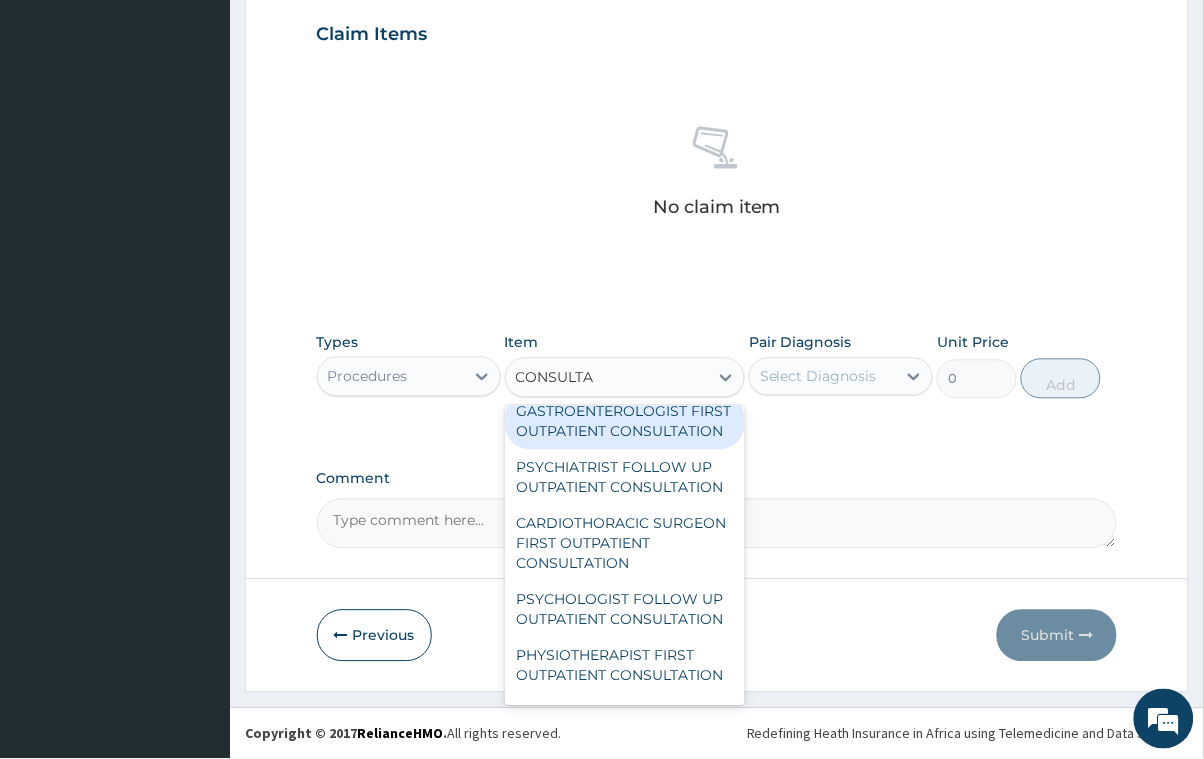 scroll, scrollTop: 449, scrollLeft: 0, axis: vertical 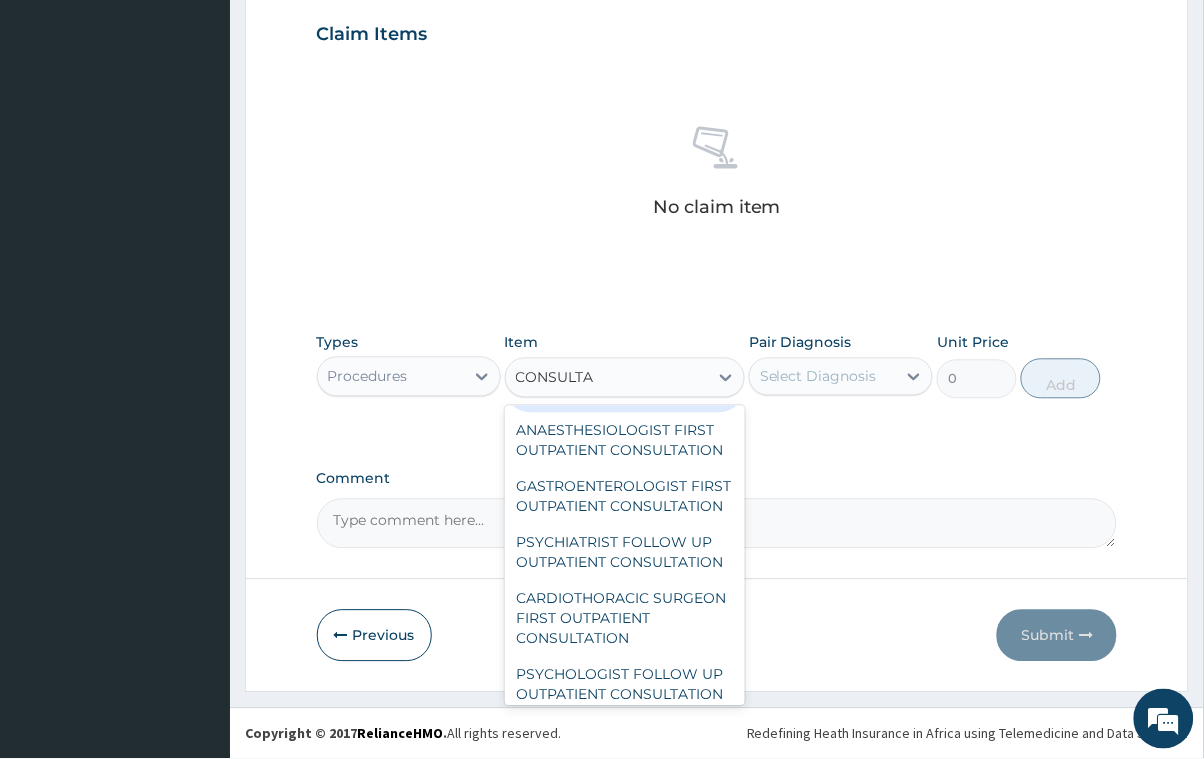 type on "CONSULTA" 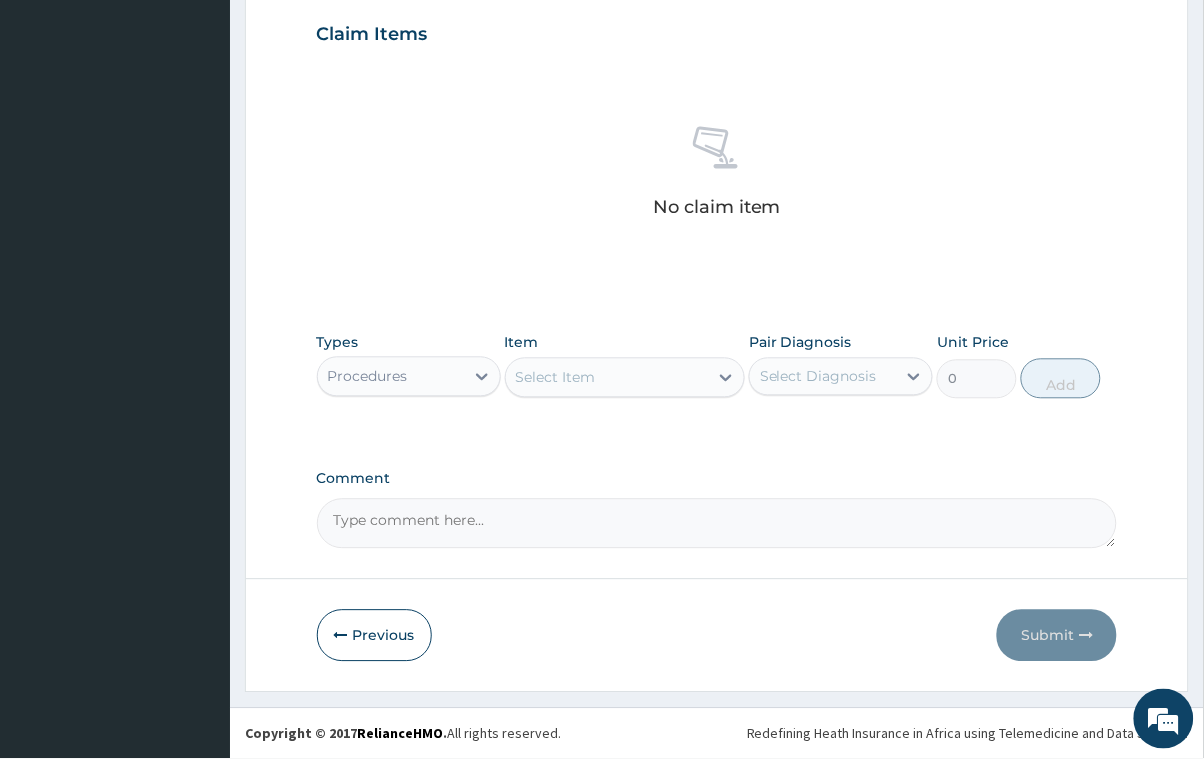 click on "Select Item" at bounding box center (556, 378) 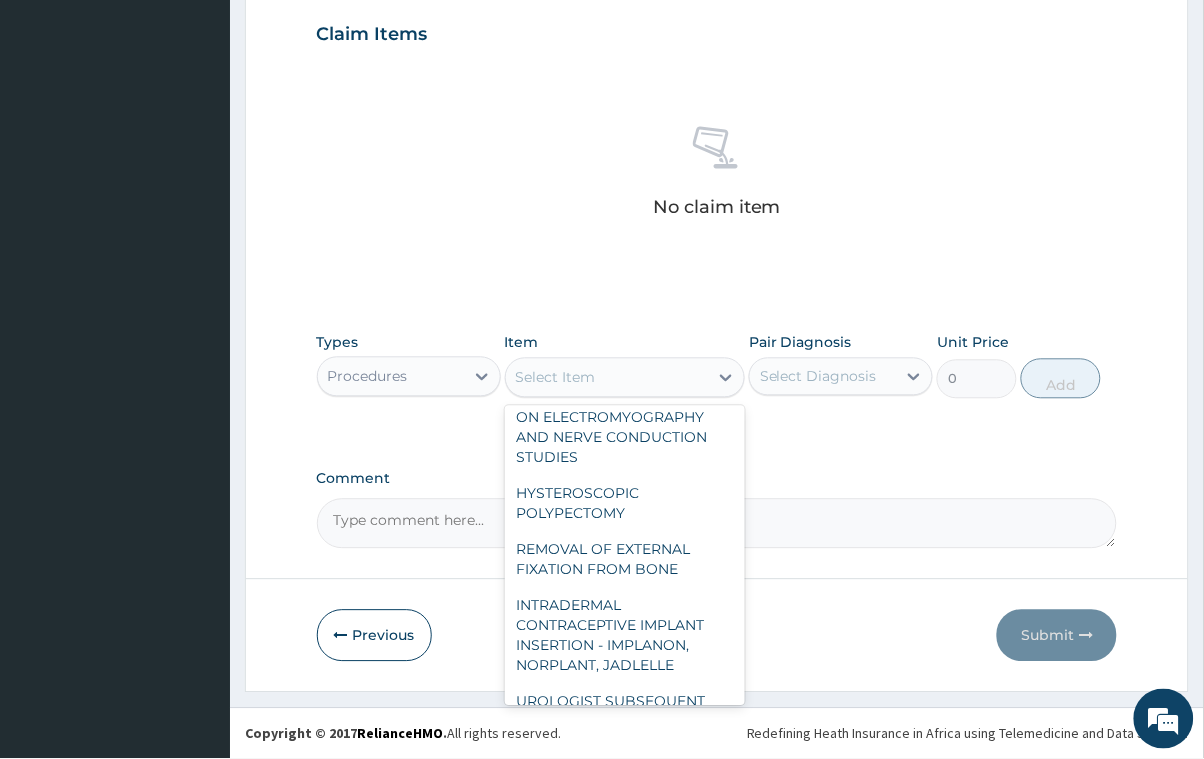 scroll, scrollTop: 4350, scrollLeft: 0, axis: vertical 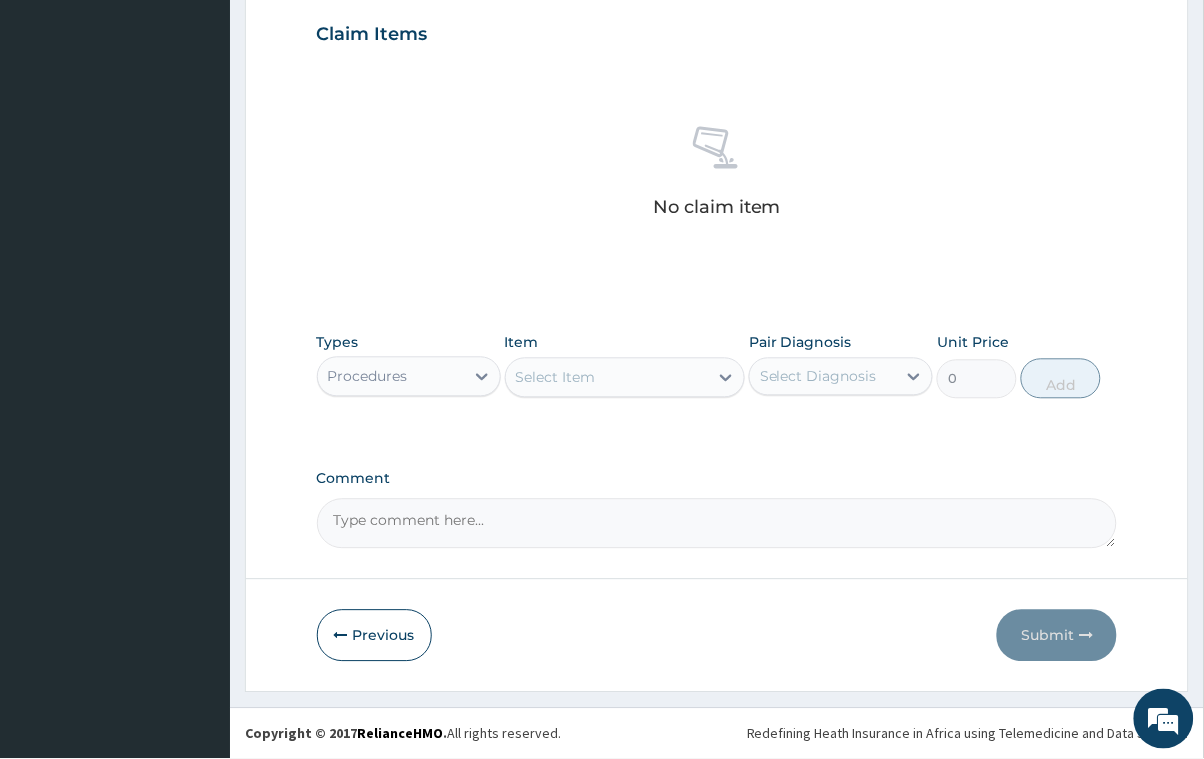 click on "Select Item" at bounding box center [556, 378] 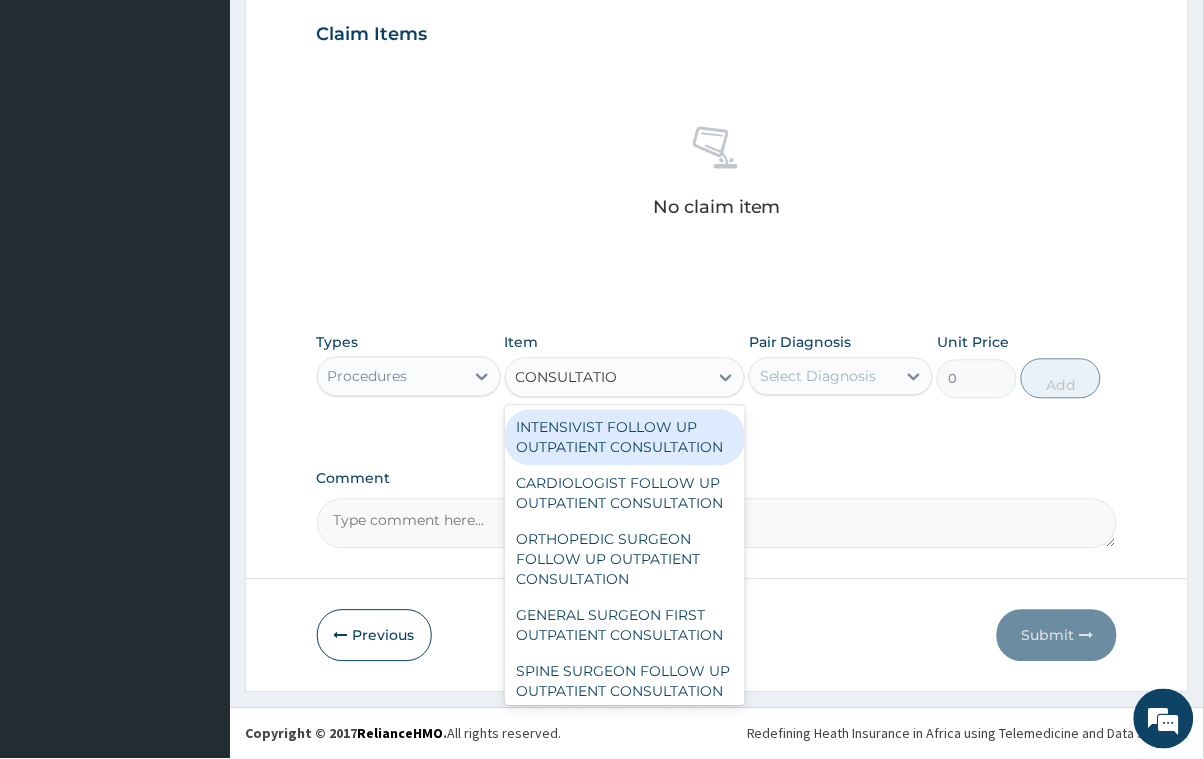 type on "CONSULTATION" 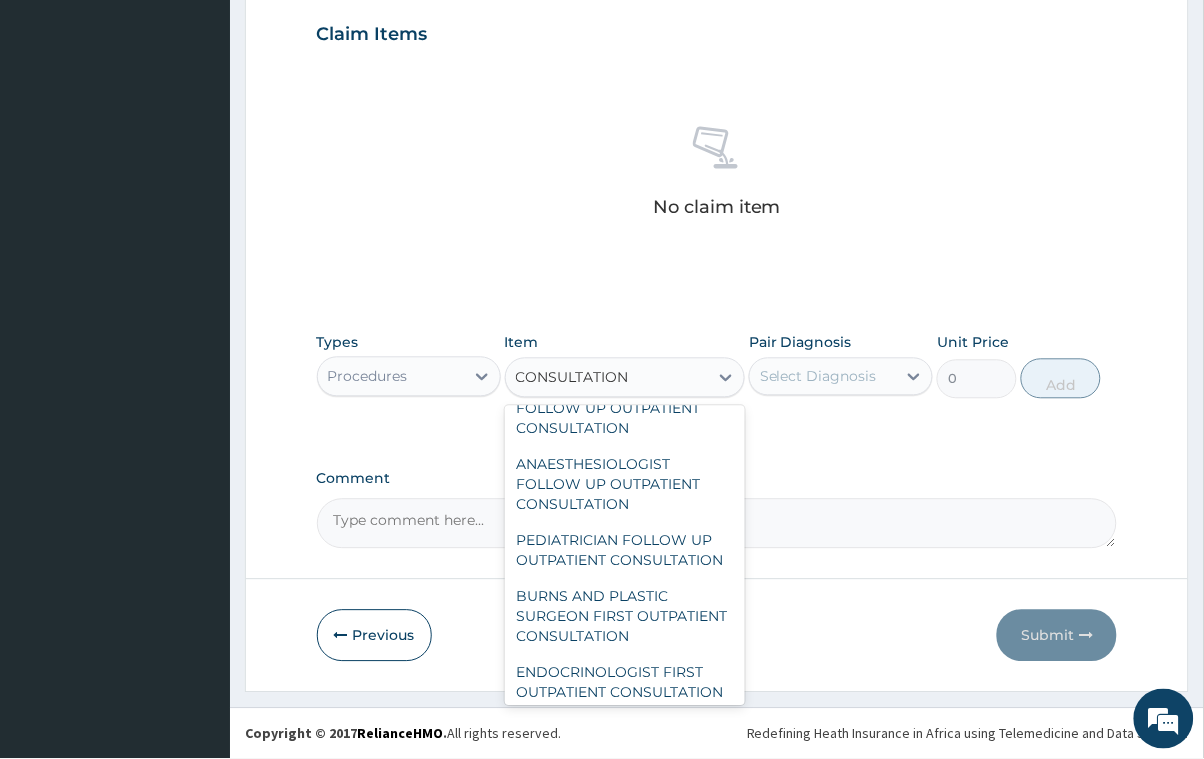 scroll, scrollTop: 3749, scrollLeft: 0, axis: vertical 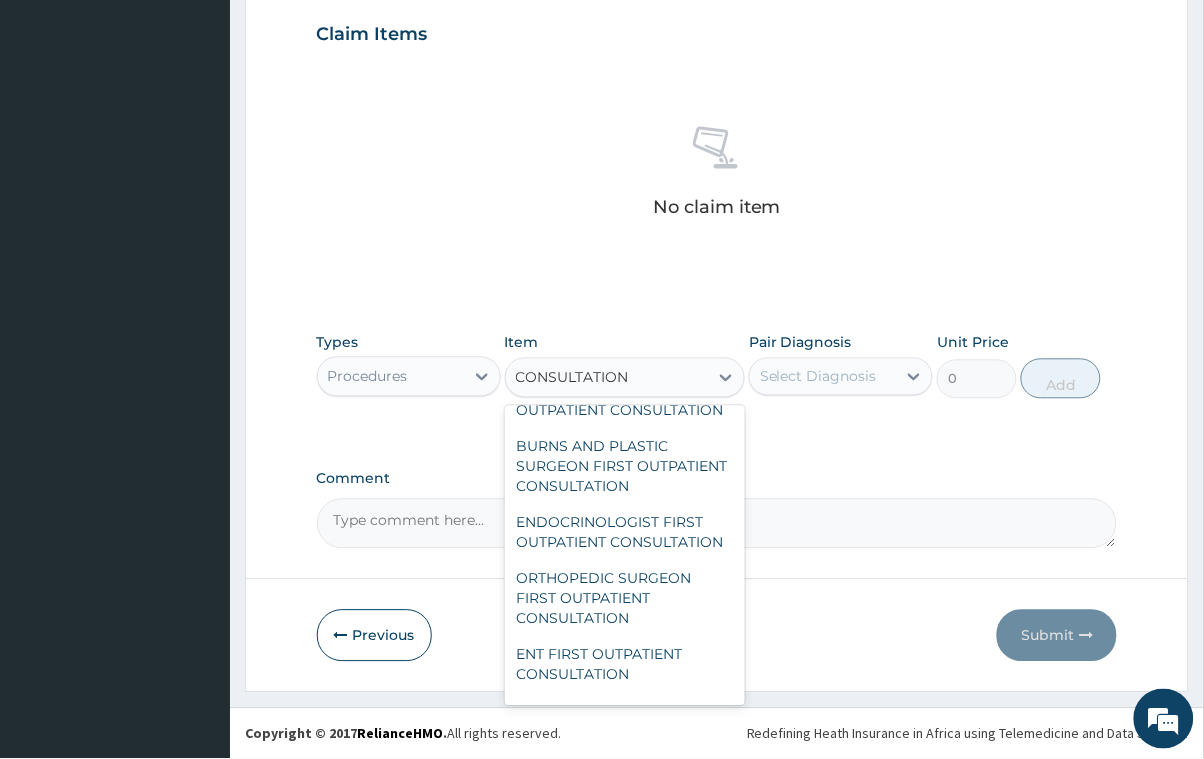 click on "GENERAL PRACTITIONER CONSULTATION FIRST OUTPATIENT CONSULTATION" at bounding box center (625, -457) 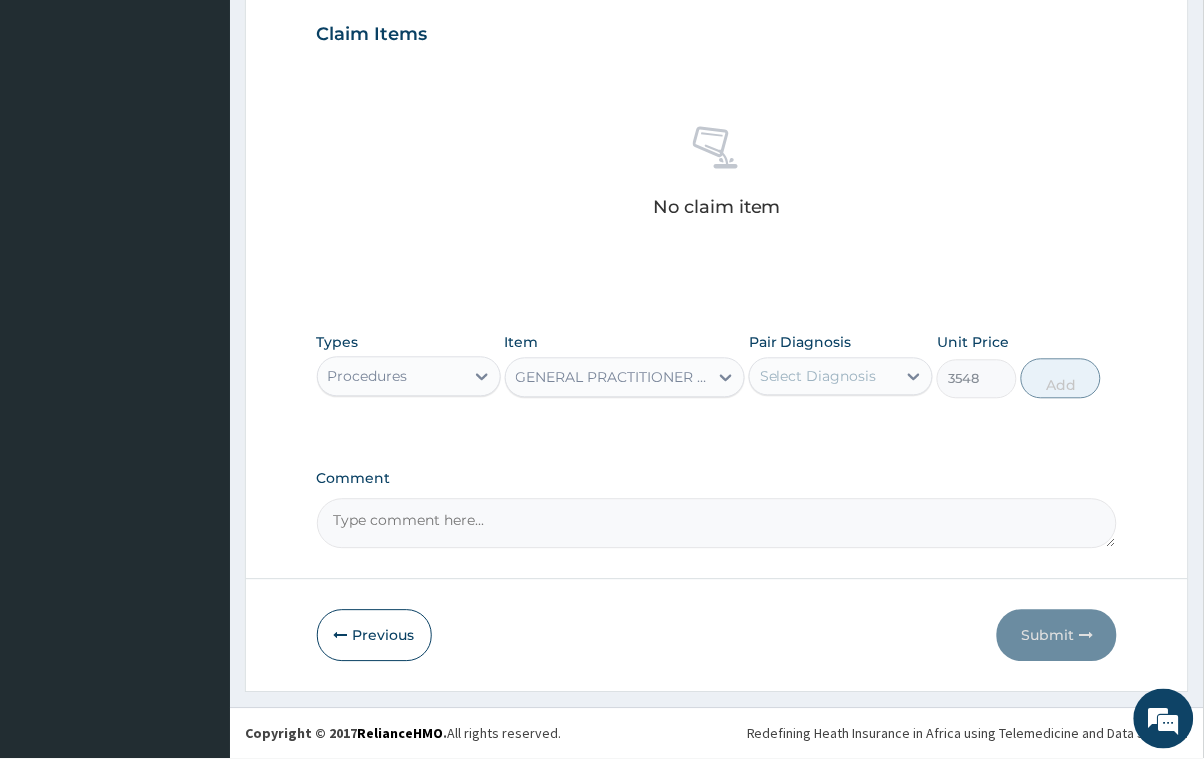 click on "Select Diagnosis" at bounding box center (818, 377) 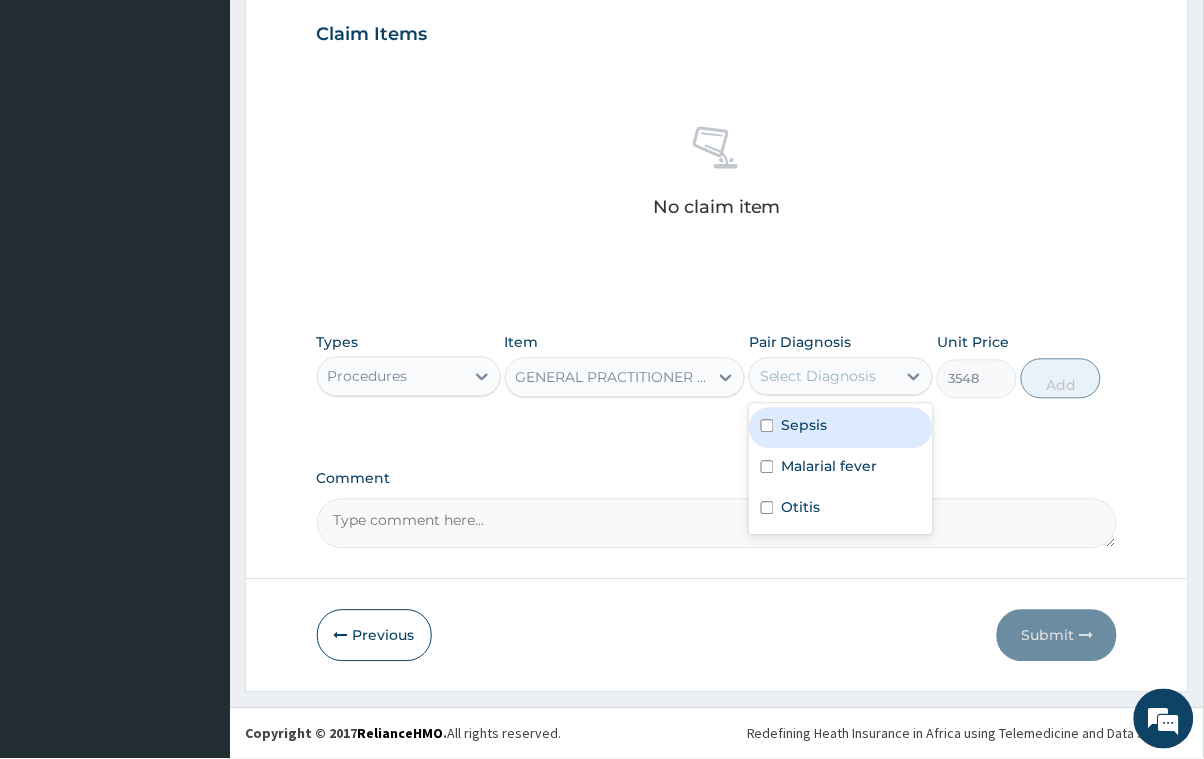 click at bounding box center (767, 426) 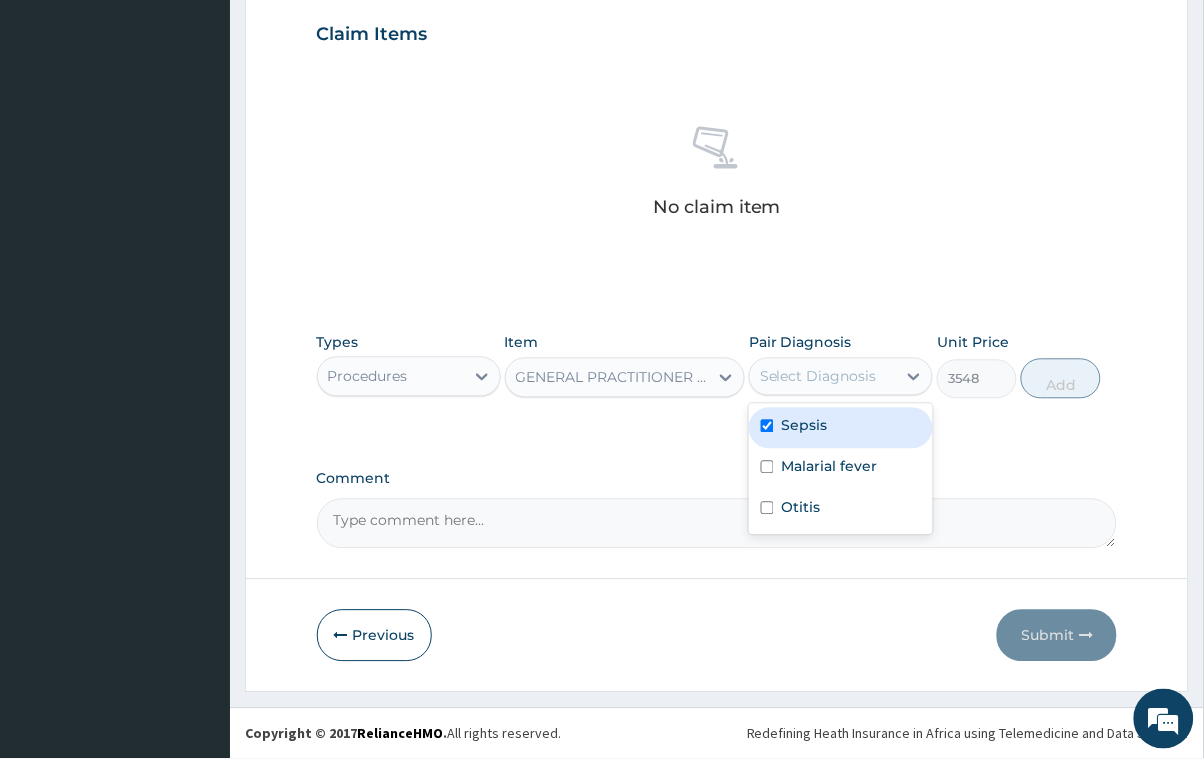 checkbox on "true" 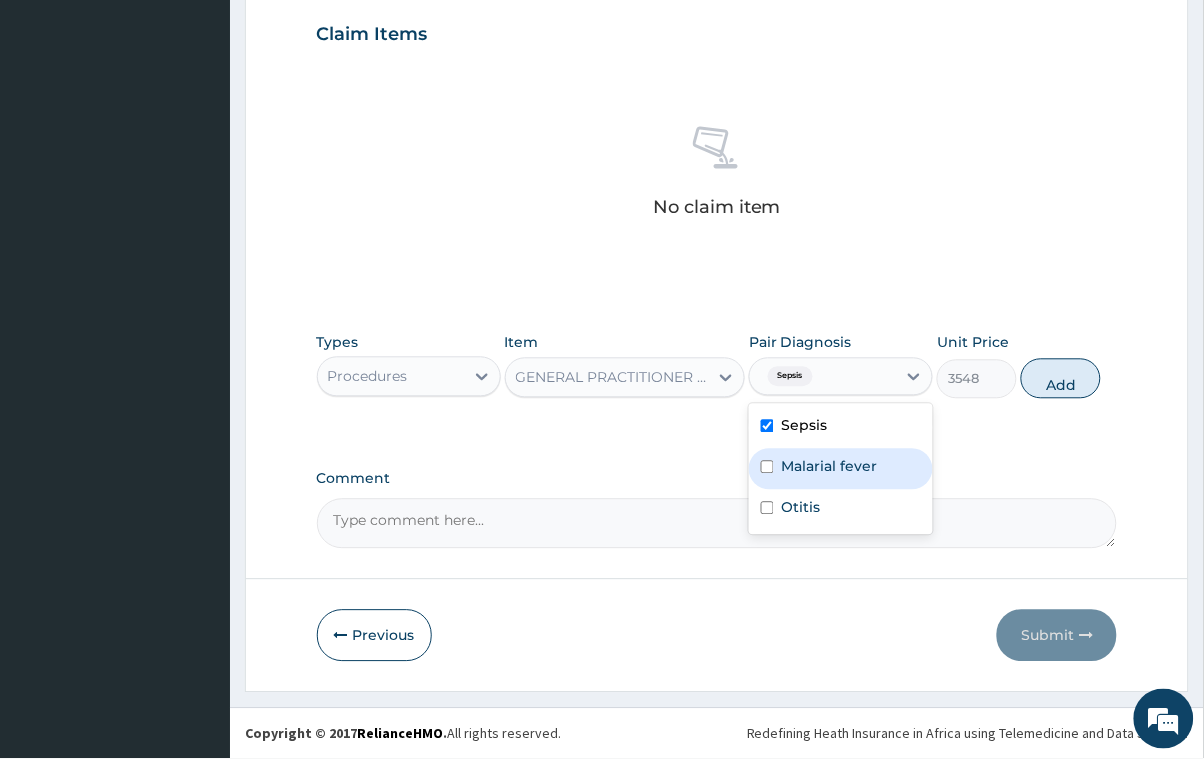click on "Malarial fever" at bounding box center (841, 469) 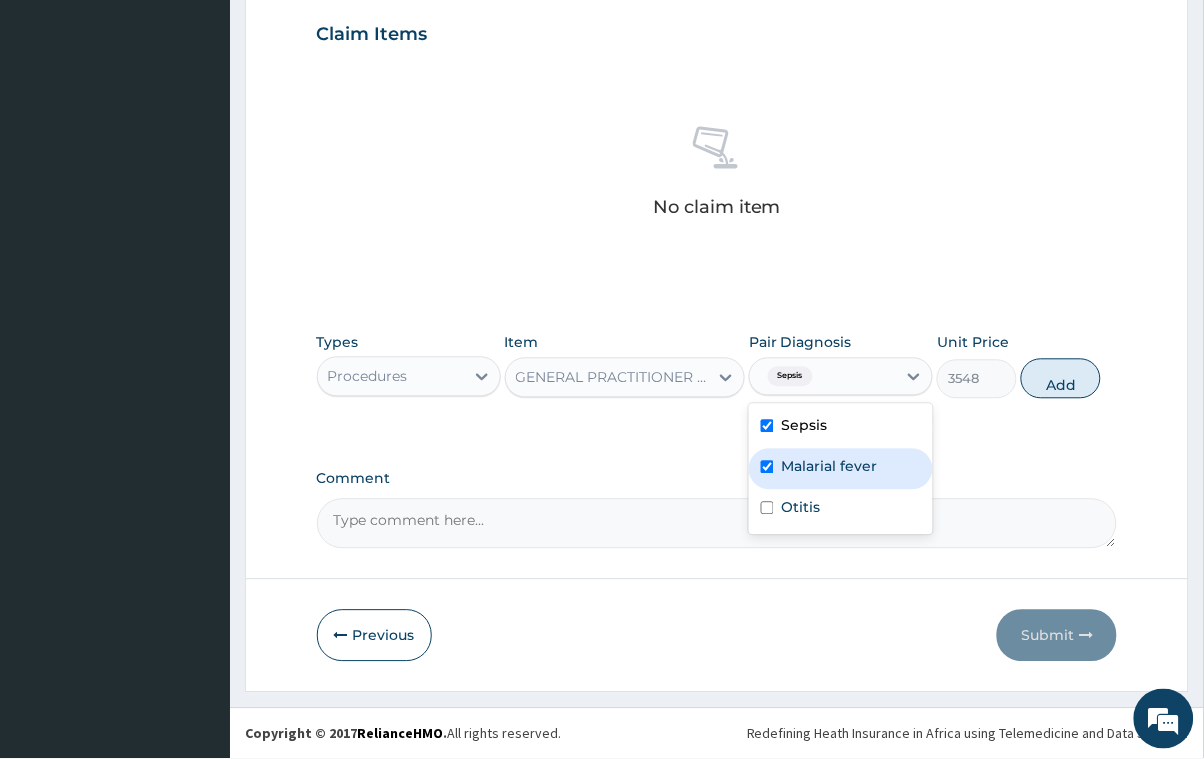 checkbox on "true" 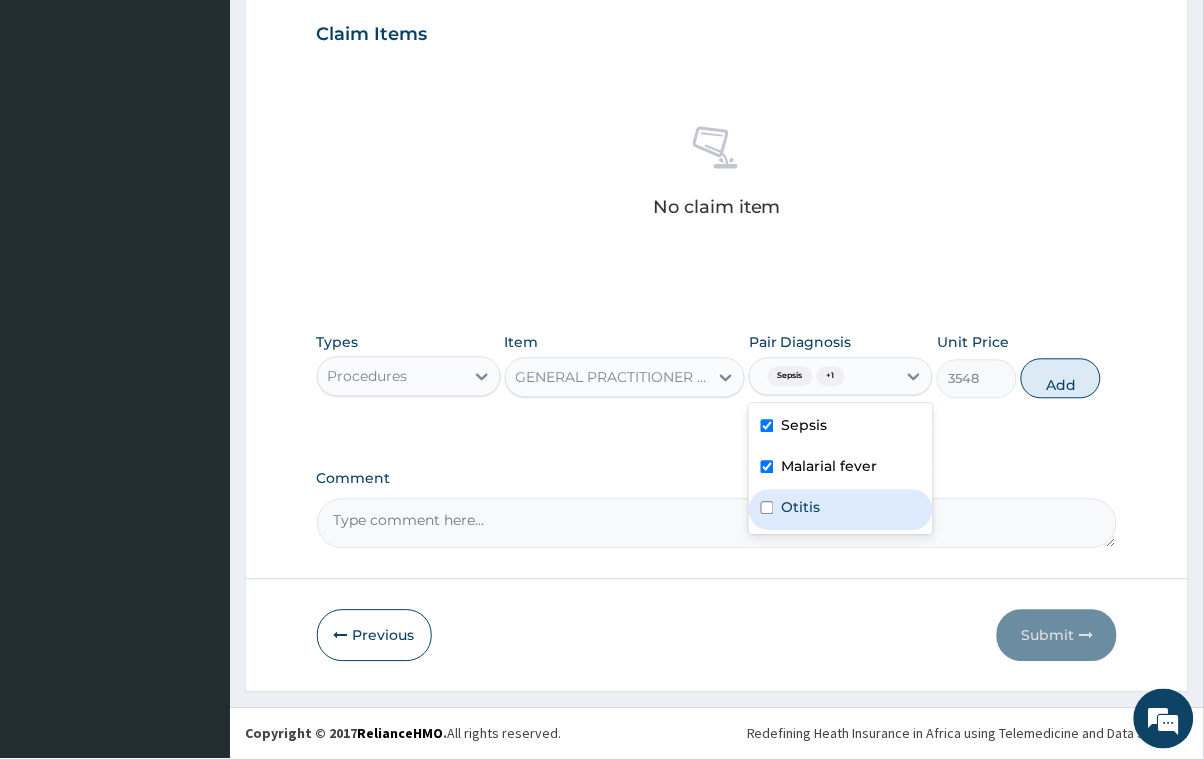 click at bounding box center (767, 508) 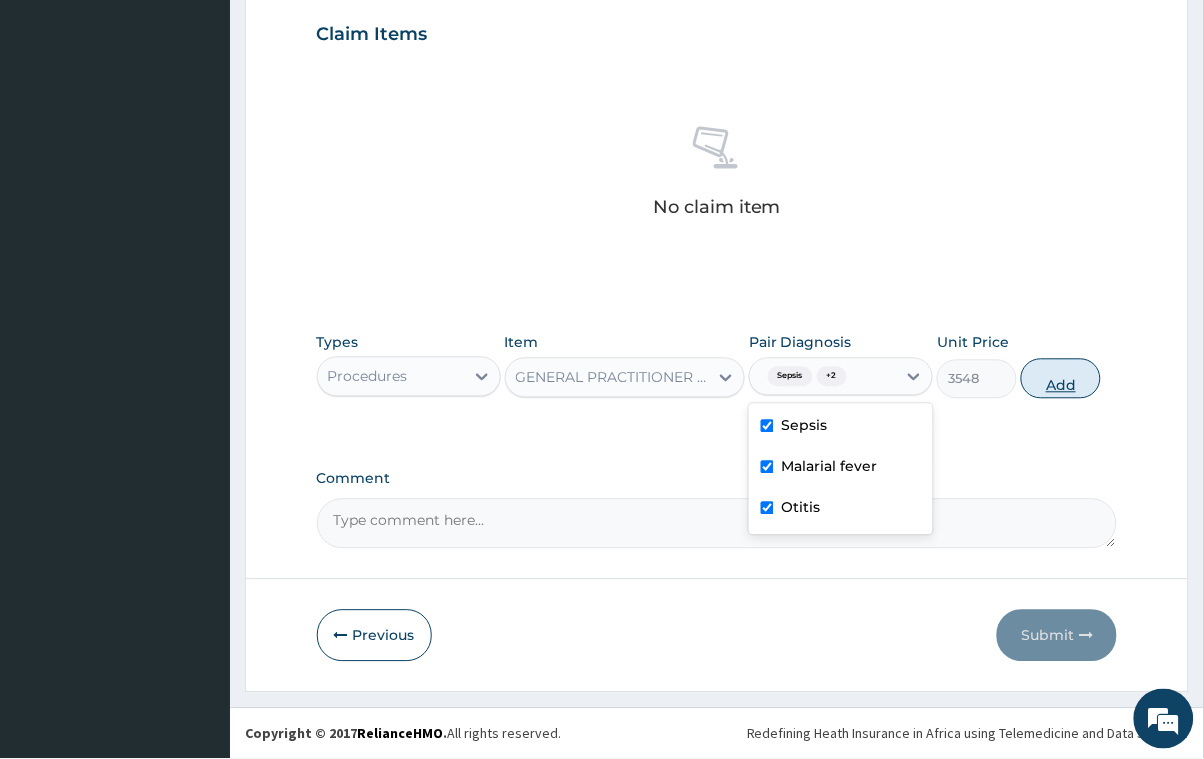 click on "Add" at bounding box center (1061, 379) 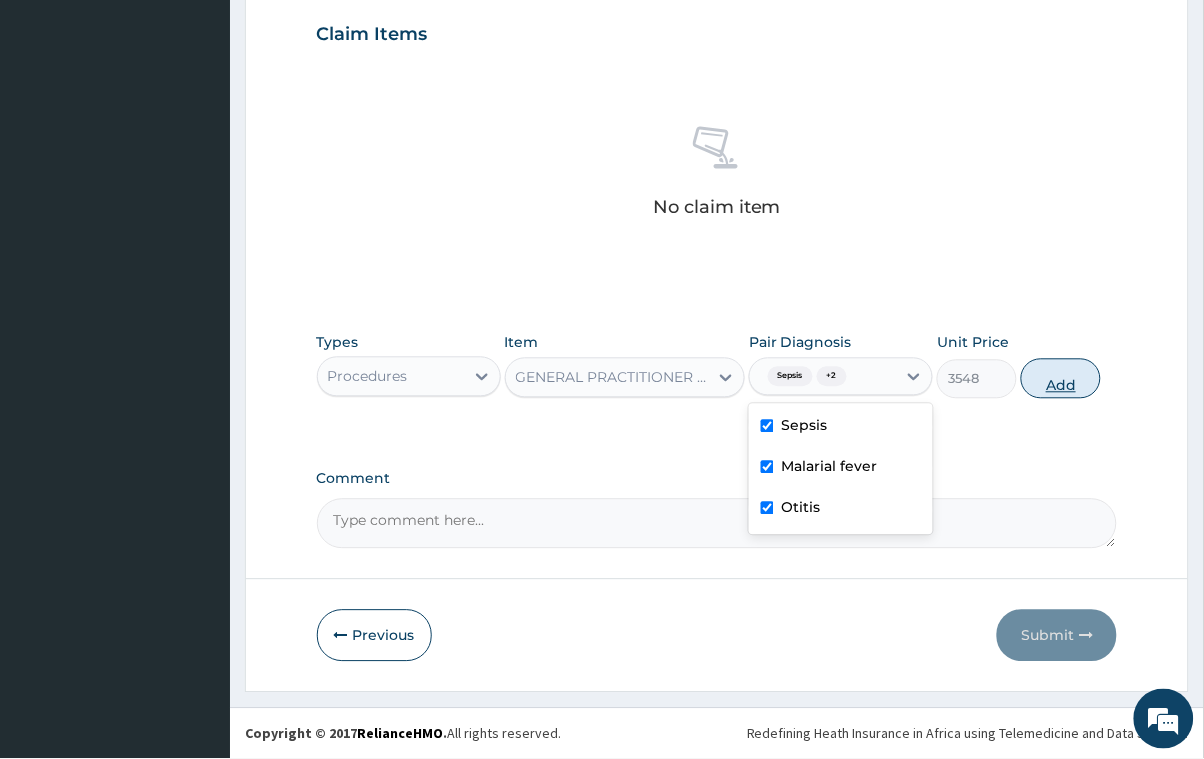 type on "0" 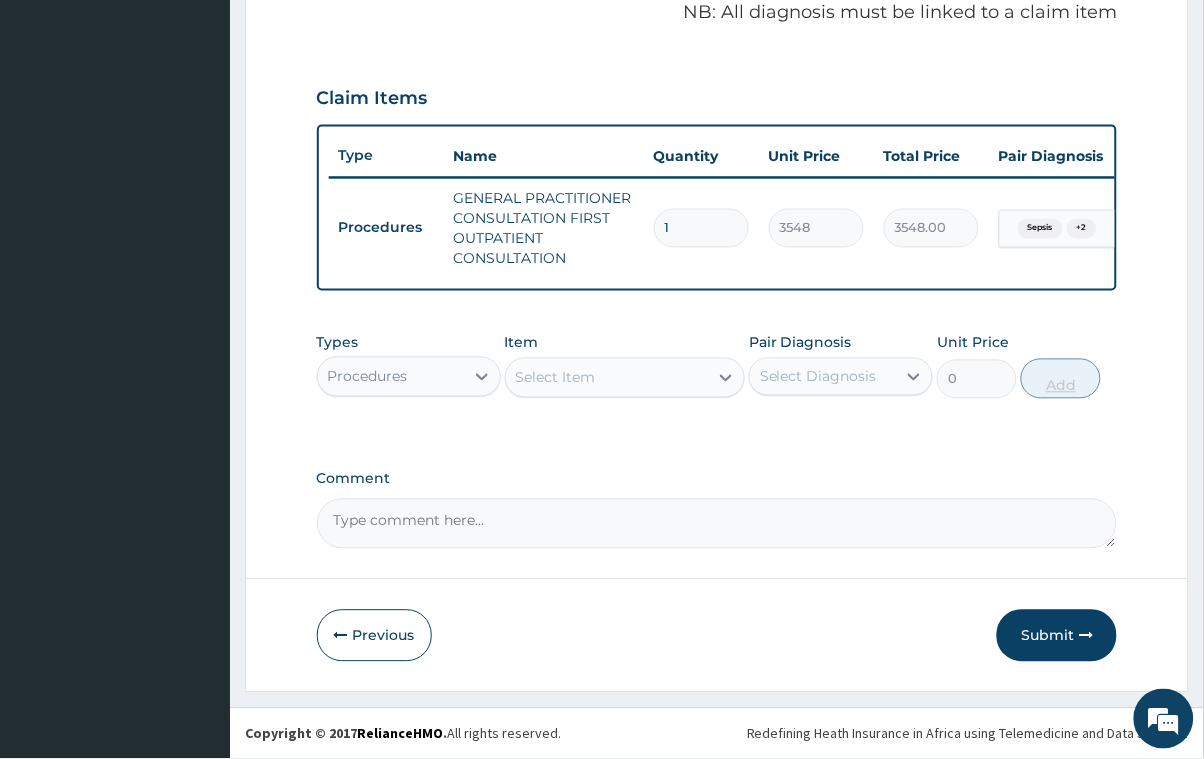scroll, scrollTop: 662, scrollLeft: 0, axis: vertical 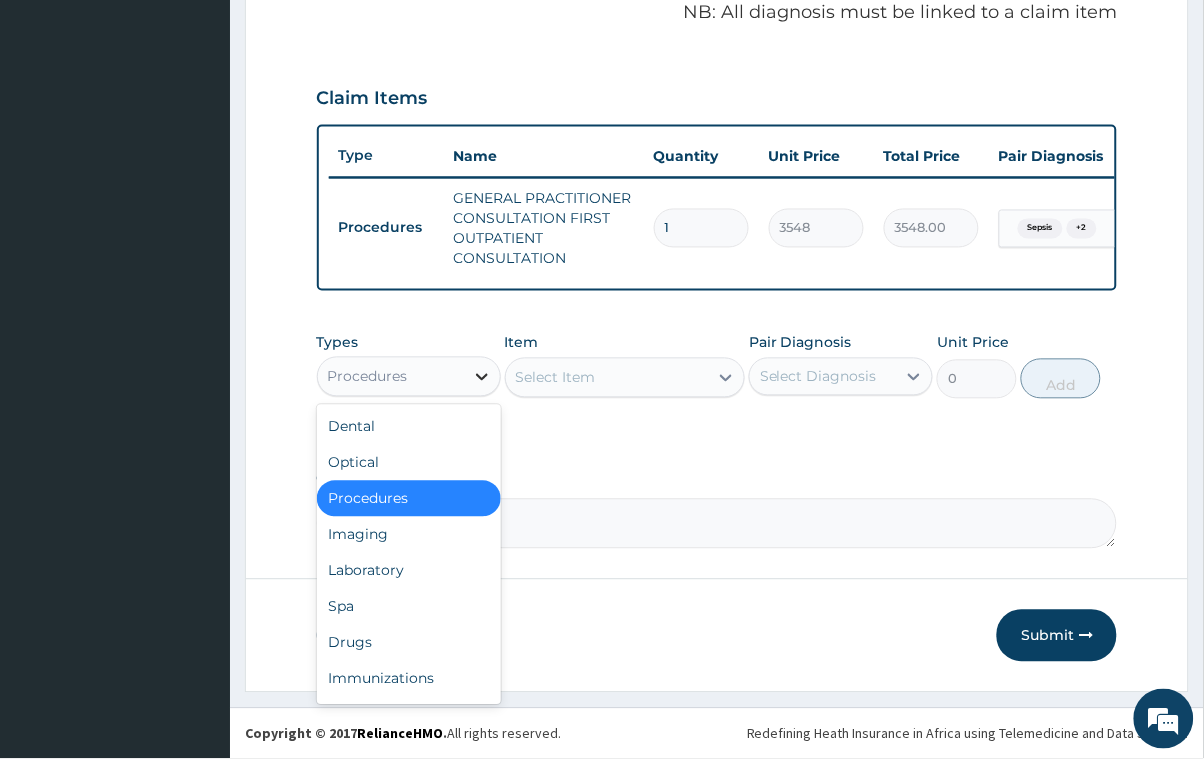 click 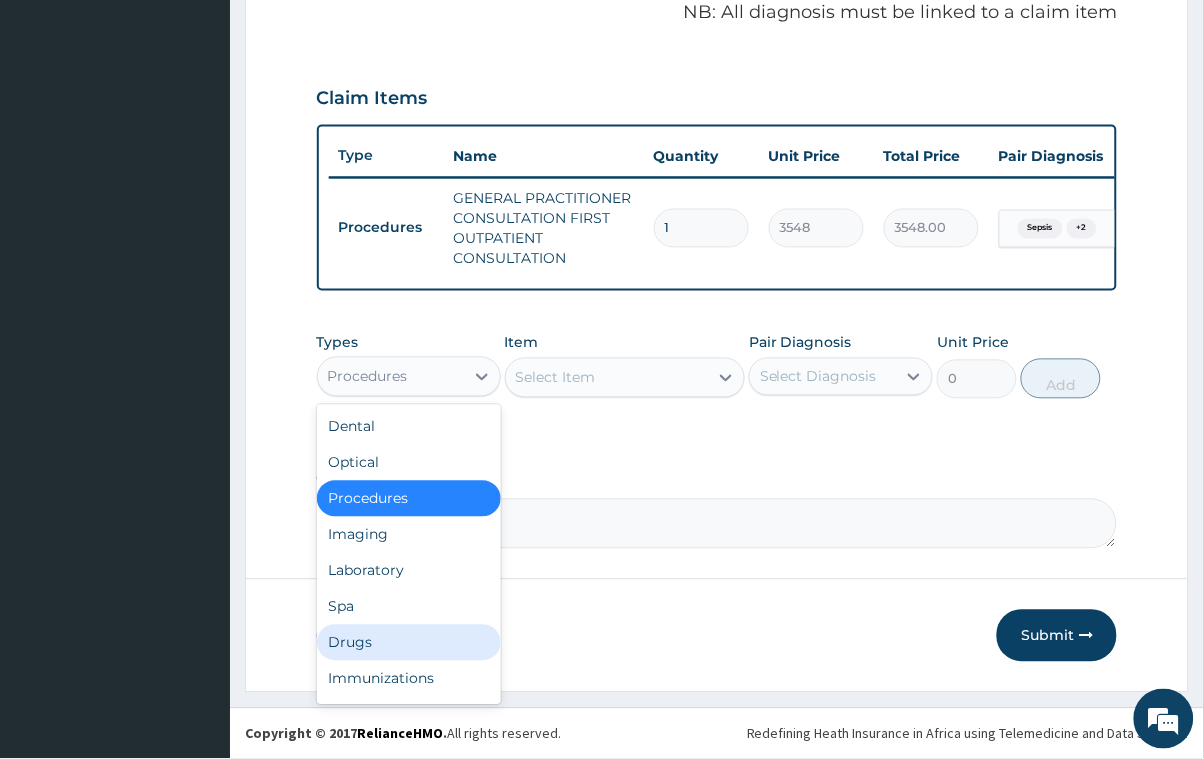 click on "Drugs" at bounding box center [409, 643] 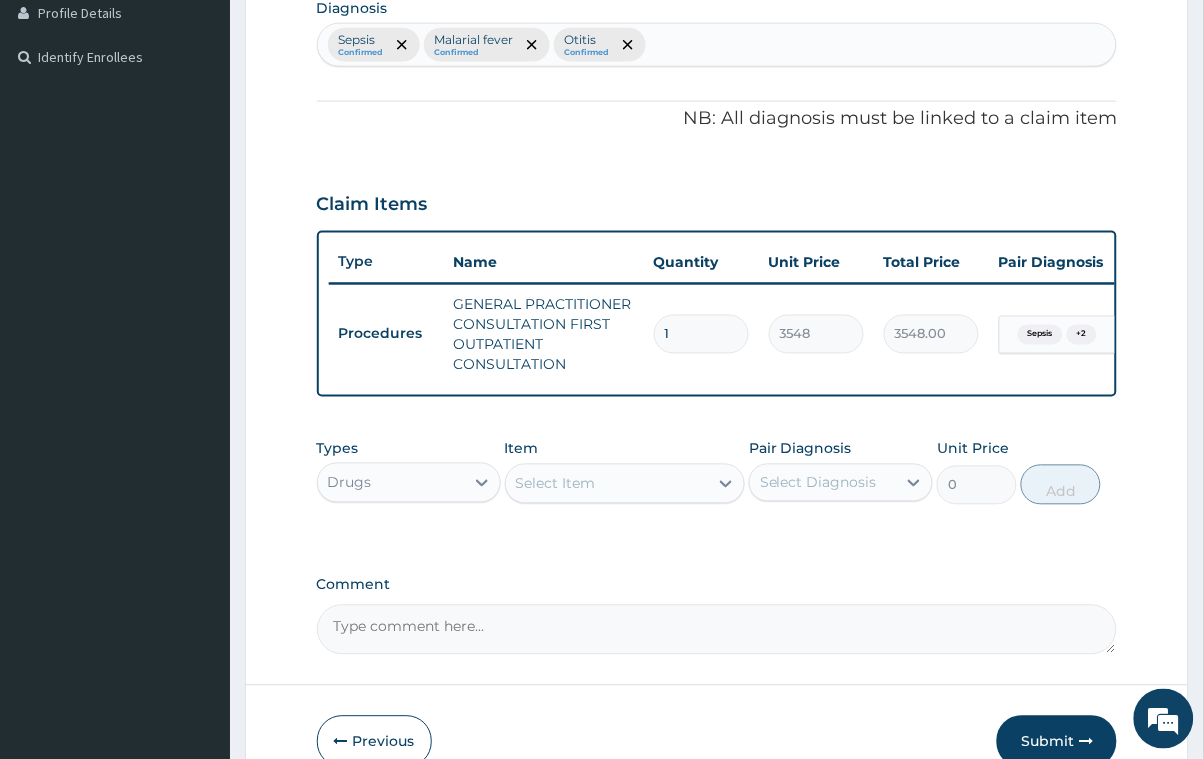 scroll, scrollTop: 600, scrollLeft: 0, axis: vertical 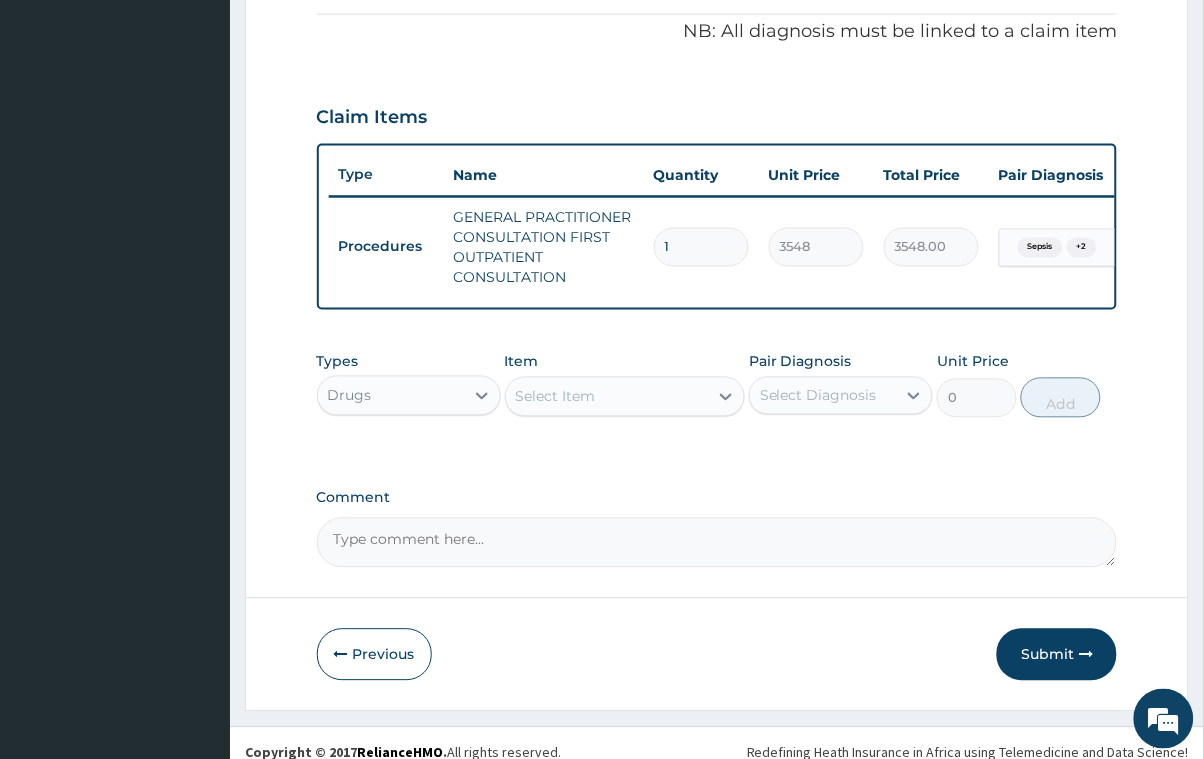 click on "Select Item" at bounding box center [607, 397] 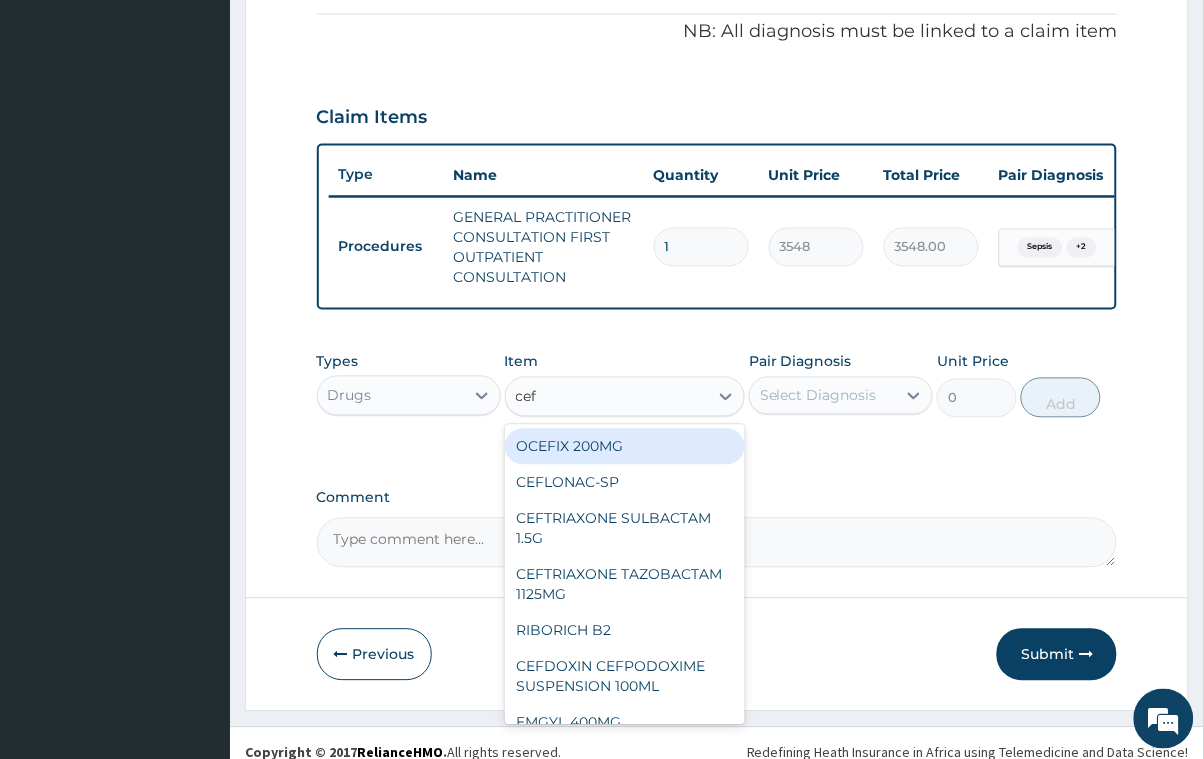 type on "ceft" 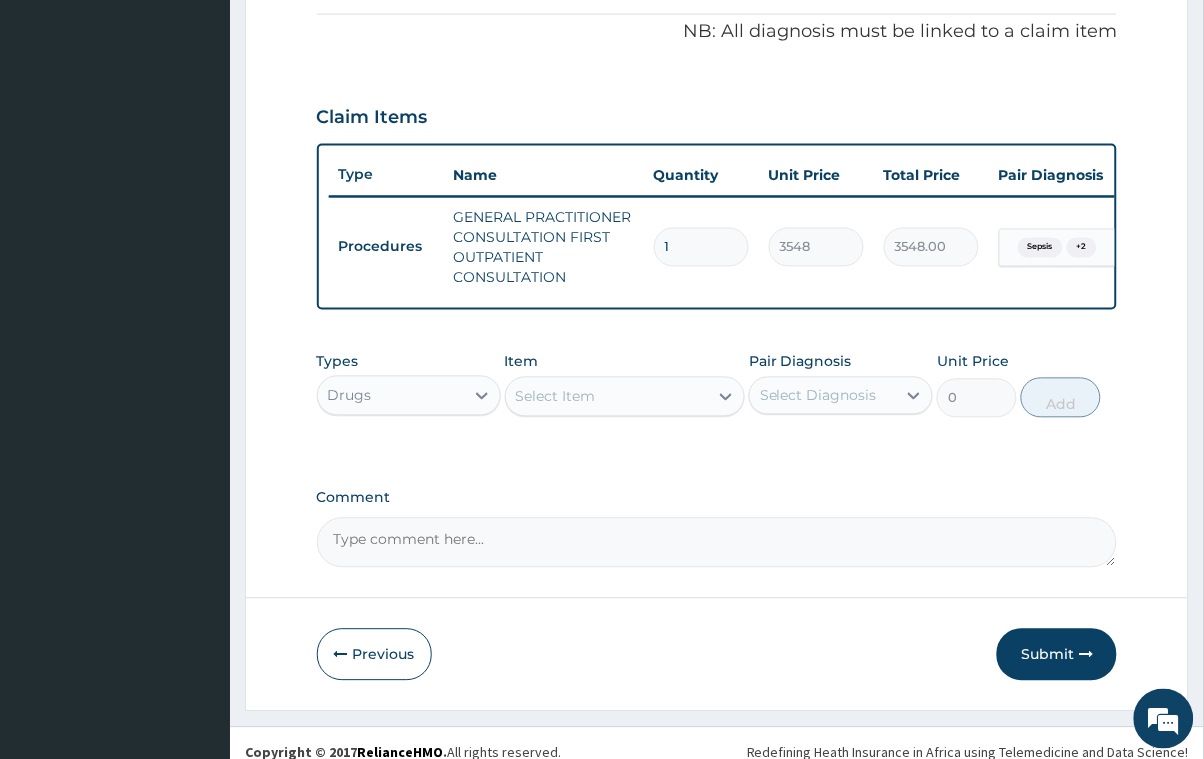 click on "Select Item" at bounding box center [607, 397] 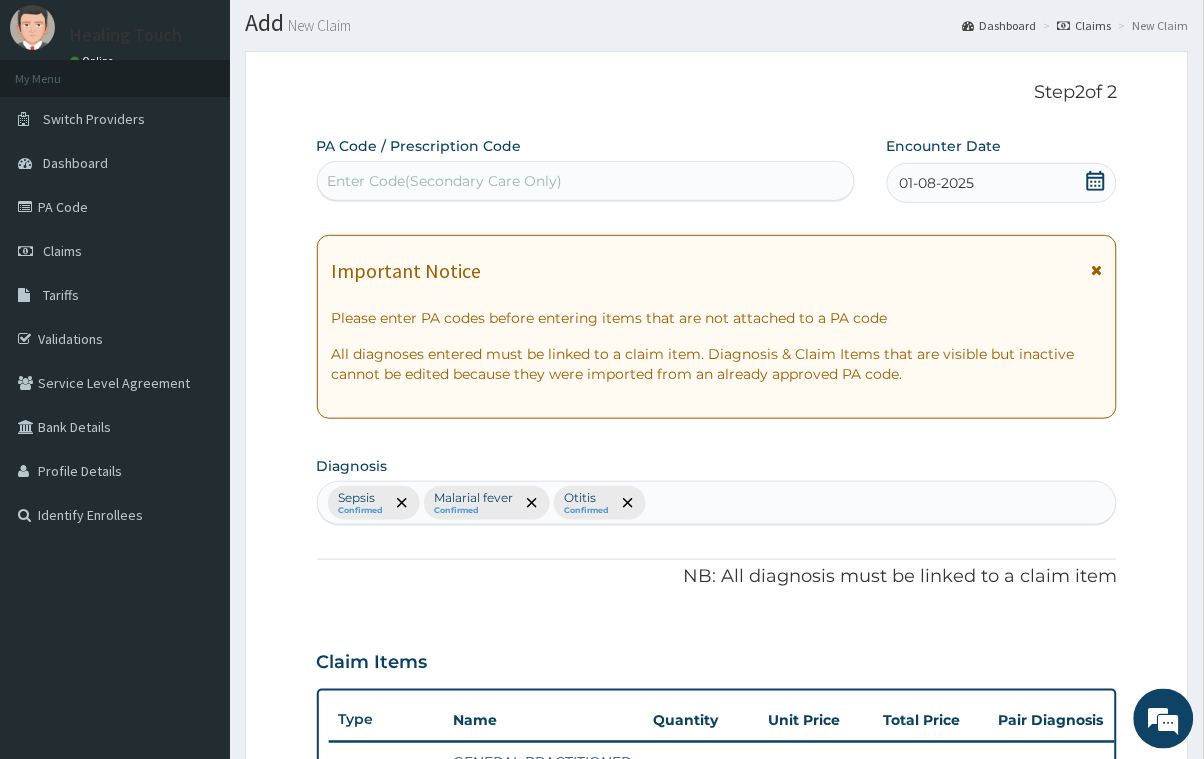 scroll, scrollTop: 0, scrollLeft: 0, axis: both 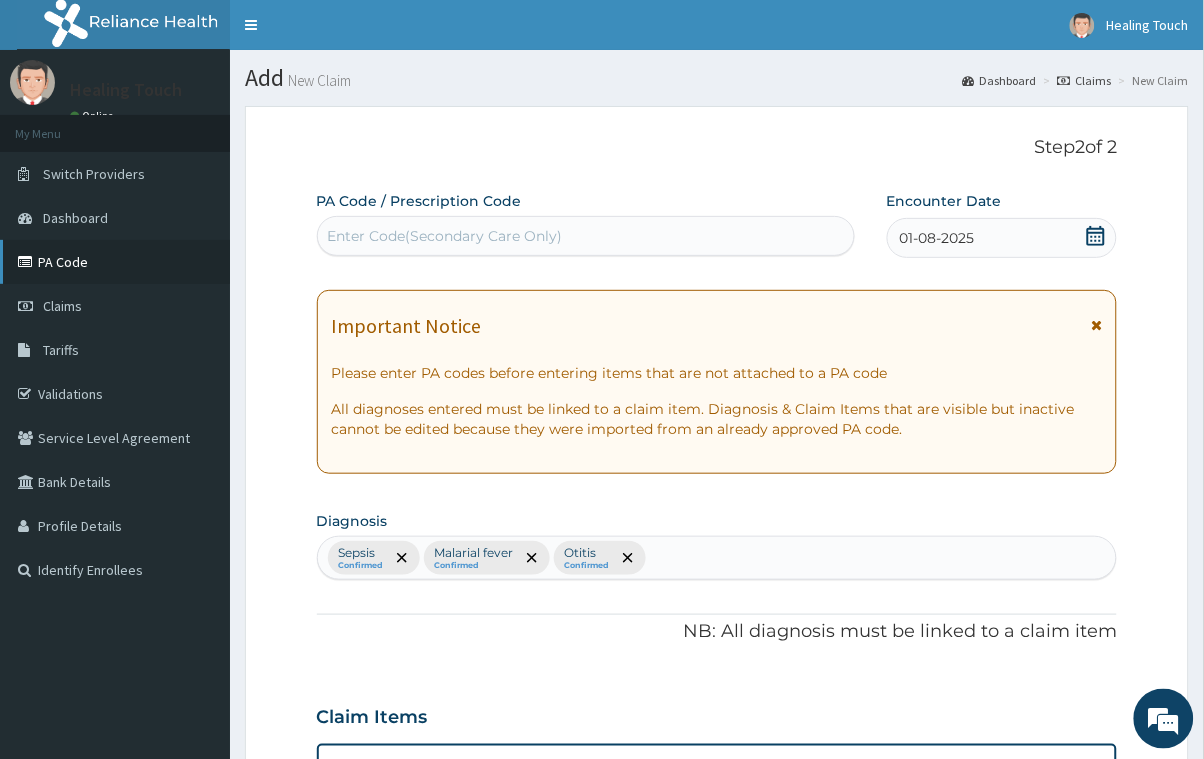 type on "ceftr" 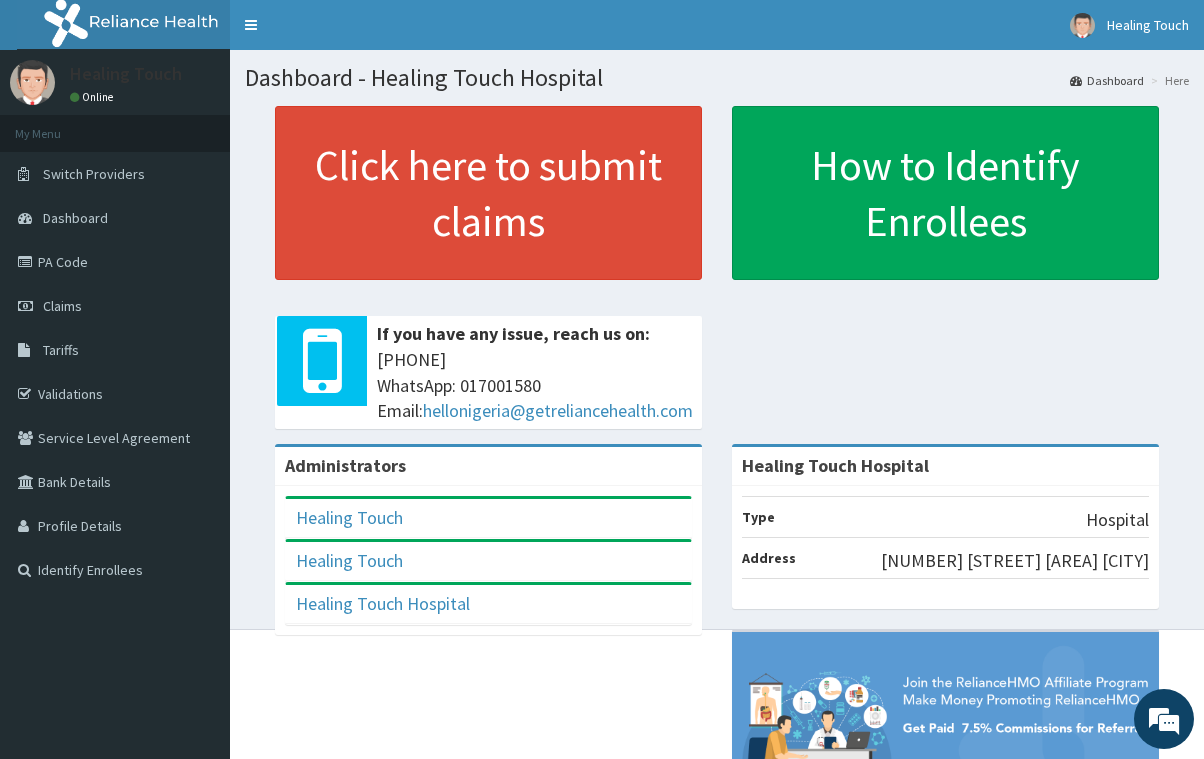 scroll, scrollTop: 0, scrollLeft: 0, axis: both 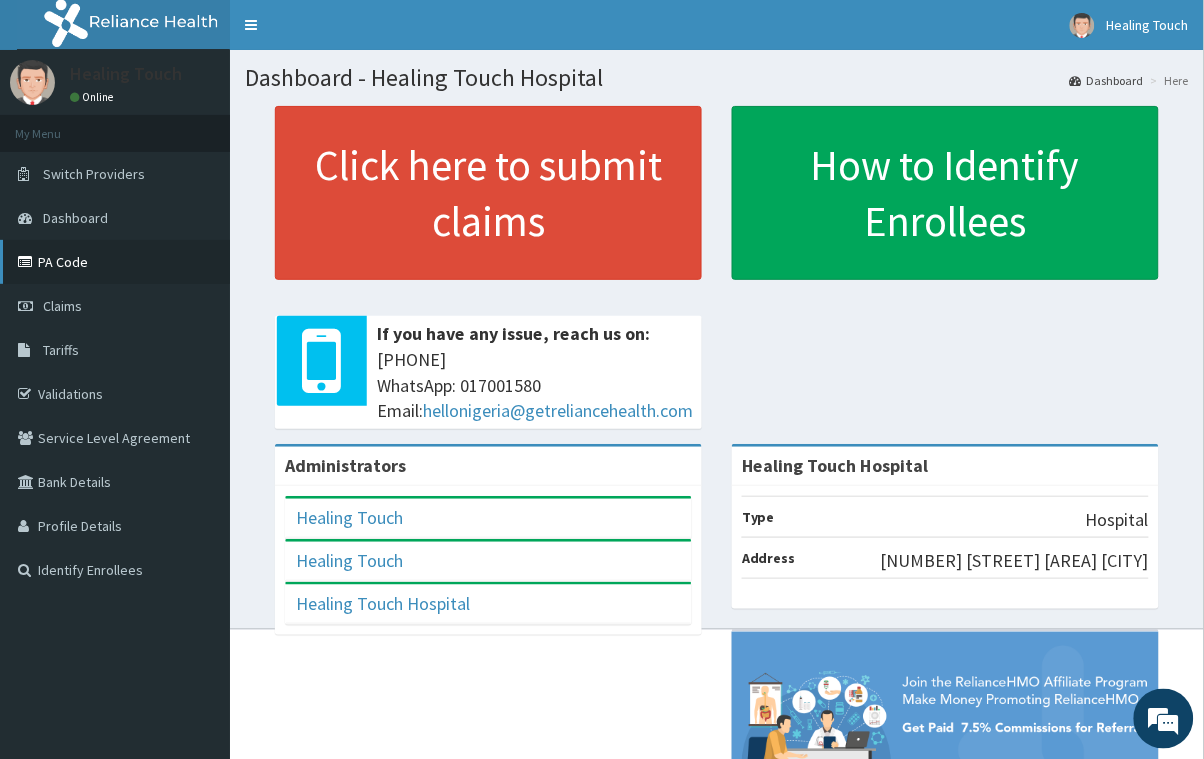 click on "PA Code" at bounding box center (115, 262) 